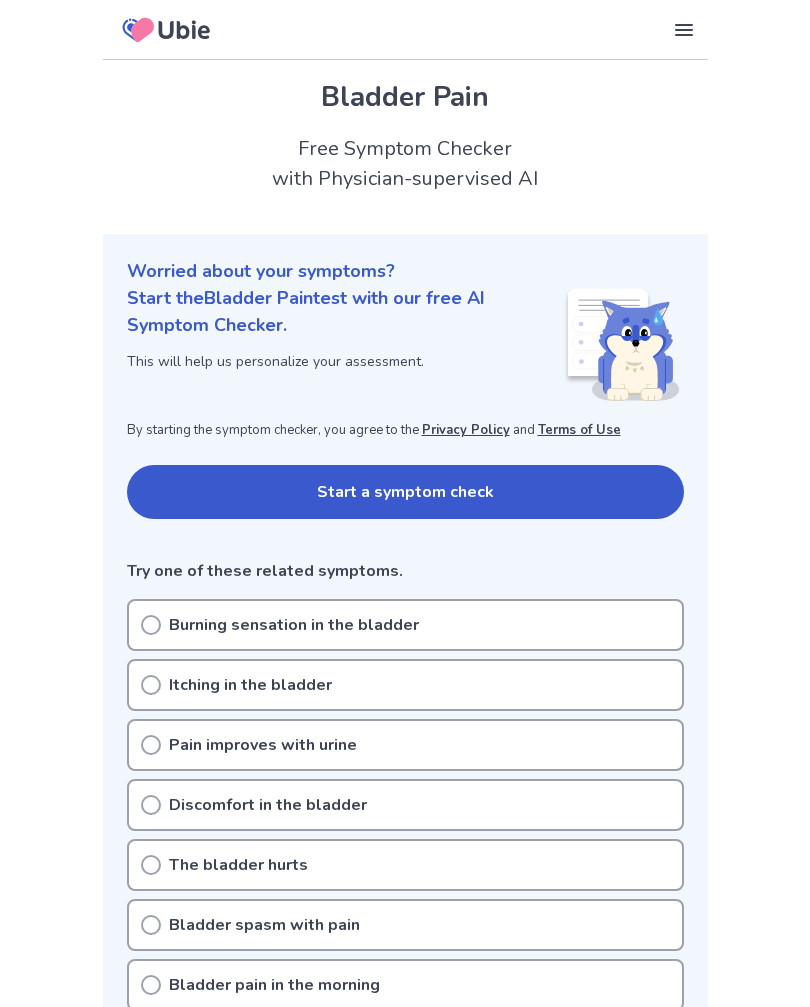 scroll, scrollTop: 0, scrollLeft: 0, axis: both 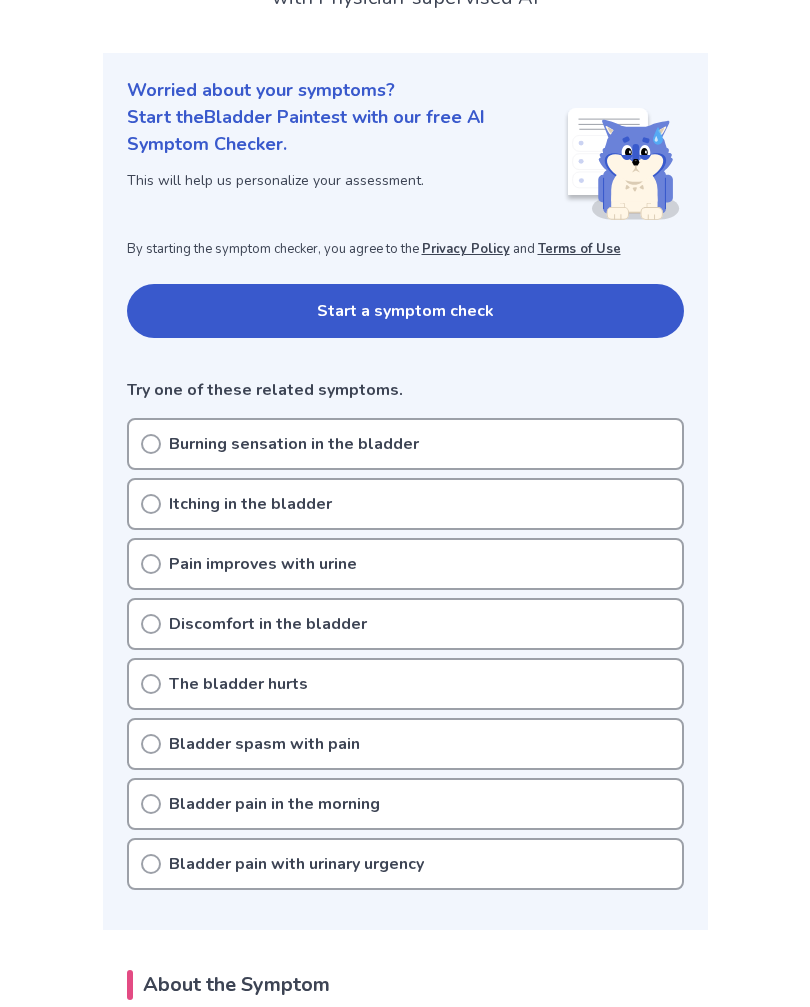 click 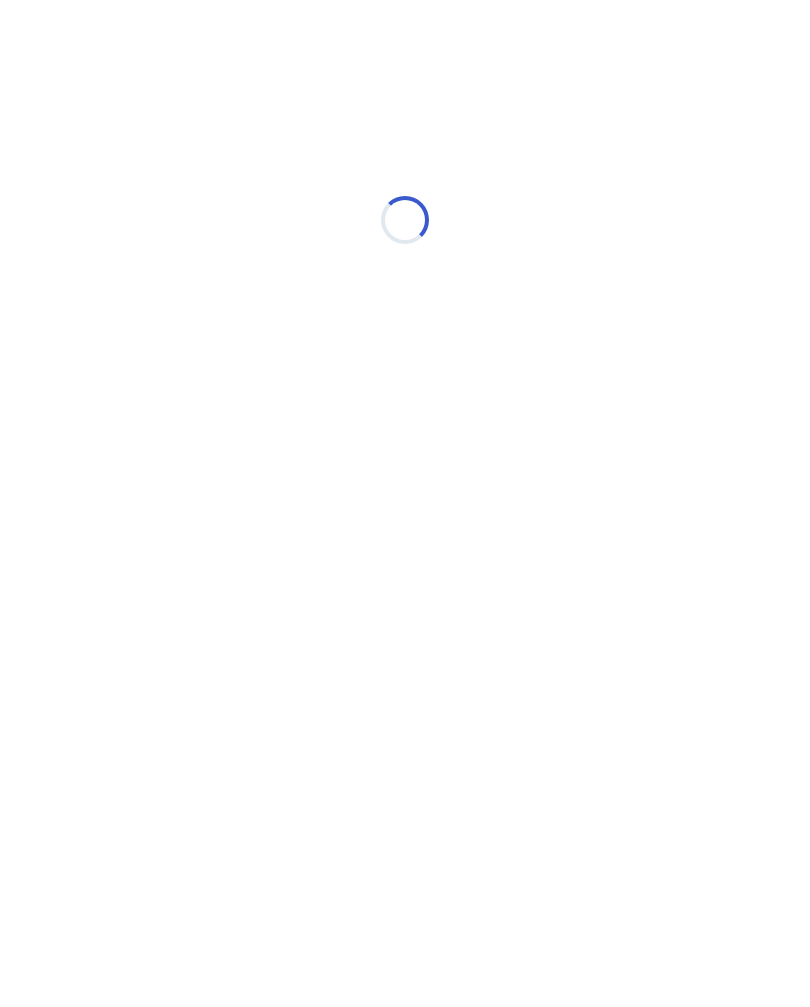 scroll, scrollTop: 0, scrollLeft: 0, axis: both 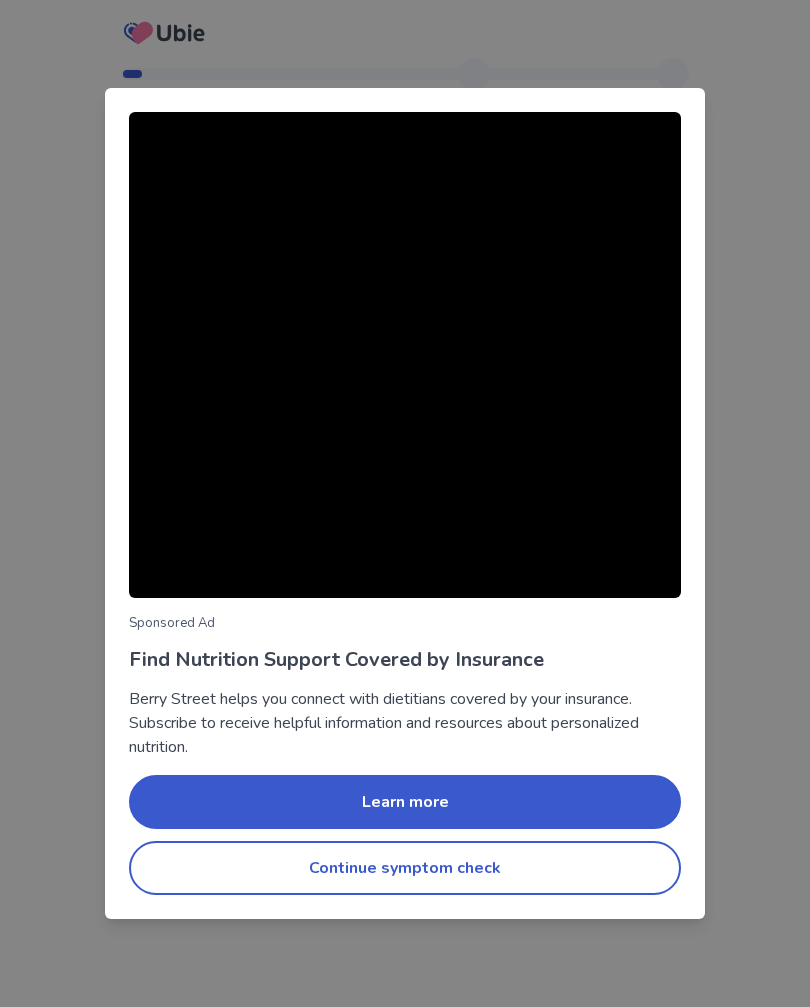 click on "Continue symptom check" at bounding box center (405, 868) 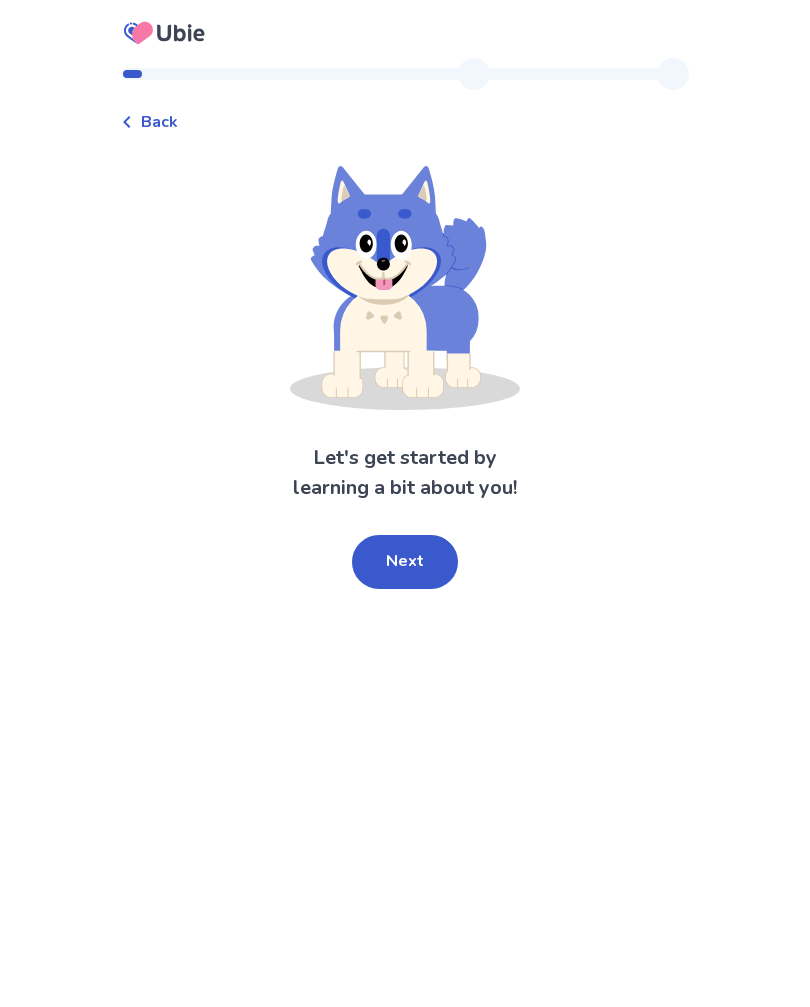 click on "Next" at bounding box center [405, 562] 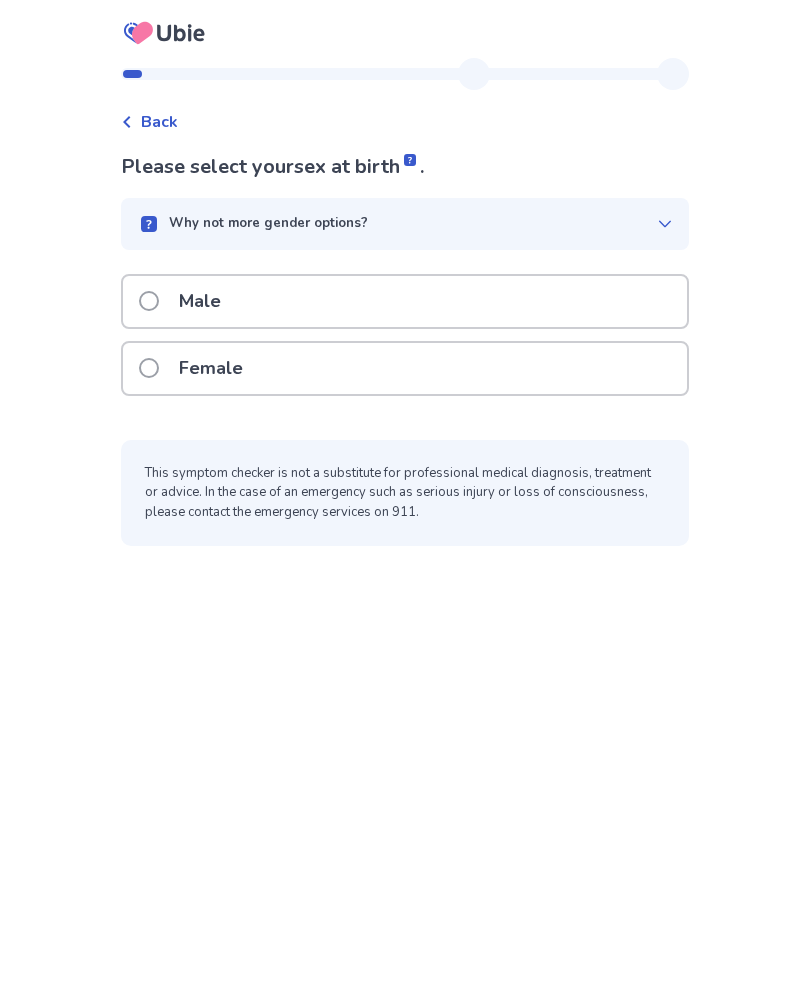 click at bounding box center [149, 368] 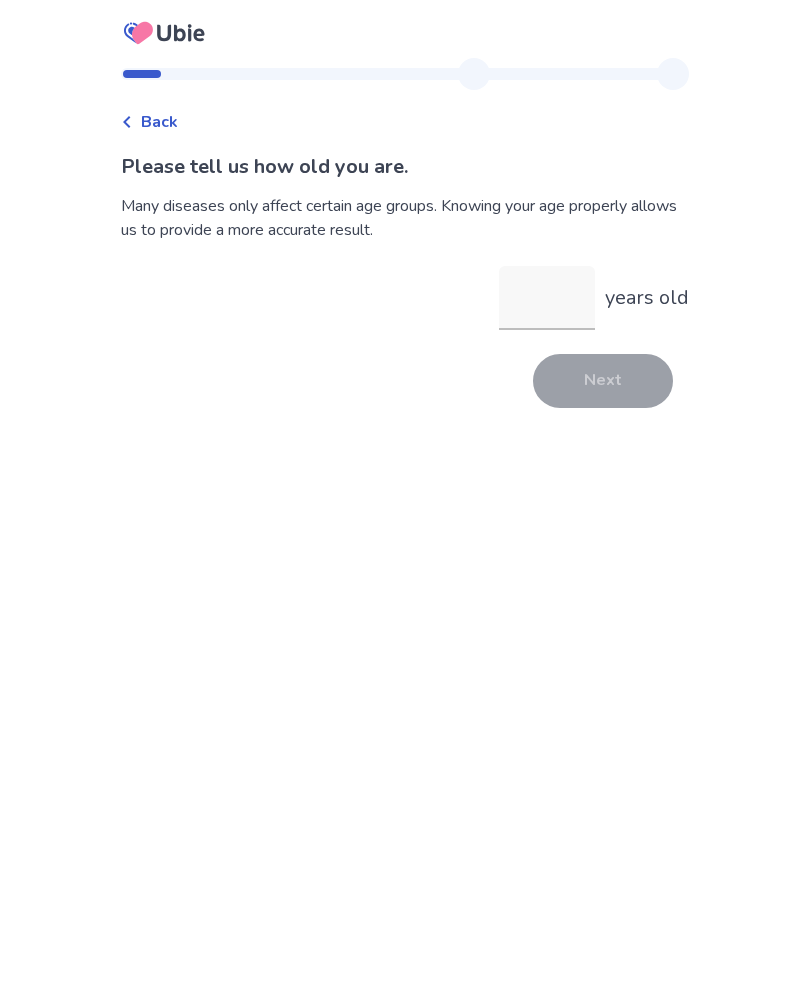 click on "years old" at bounding box center [547, 298] 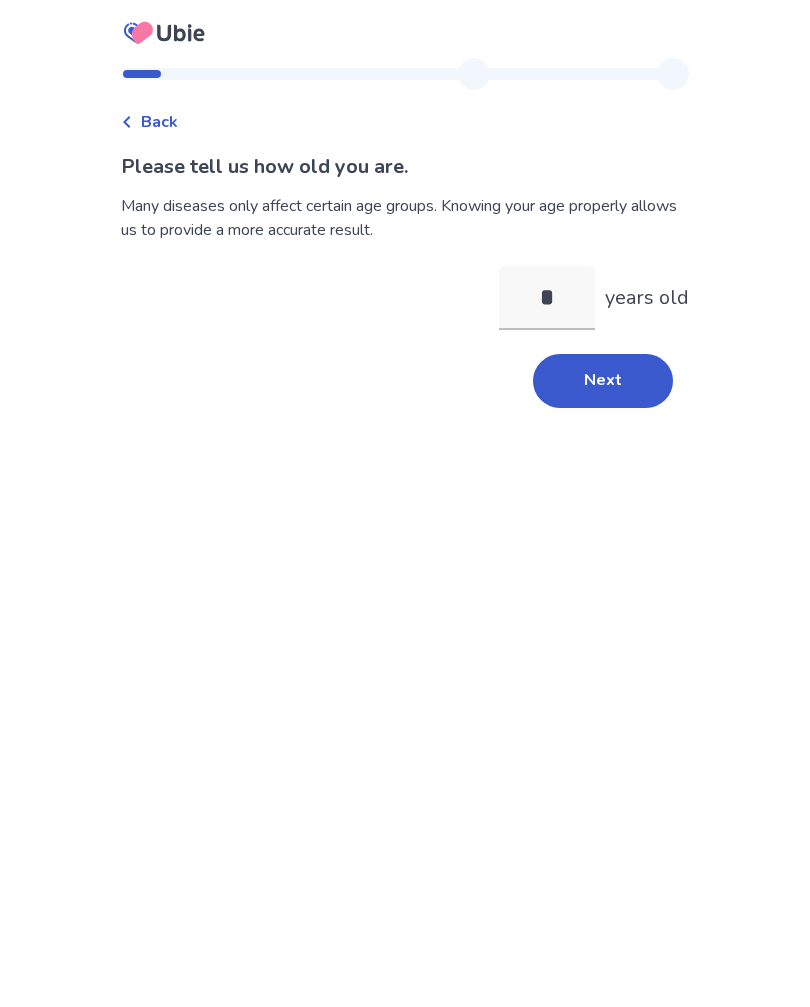 type on "**" 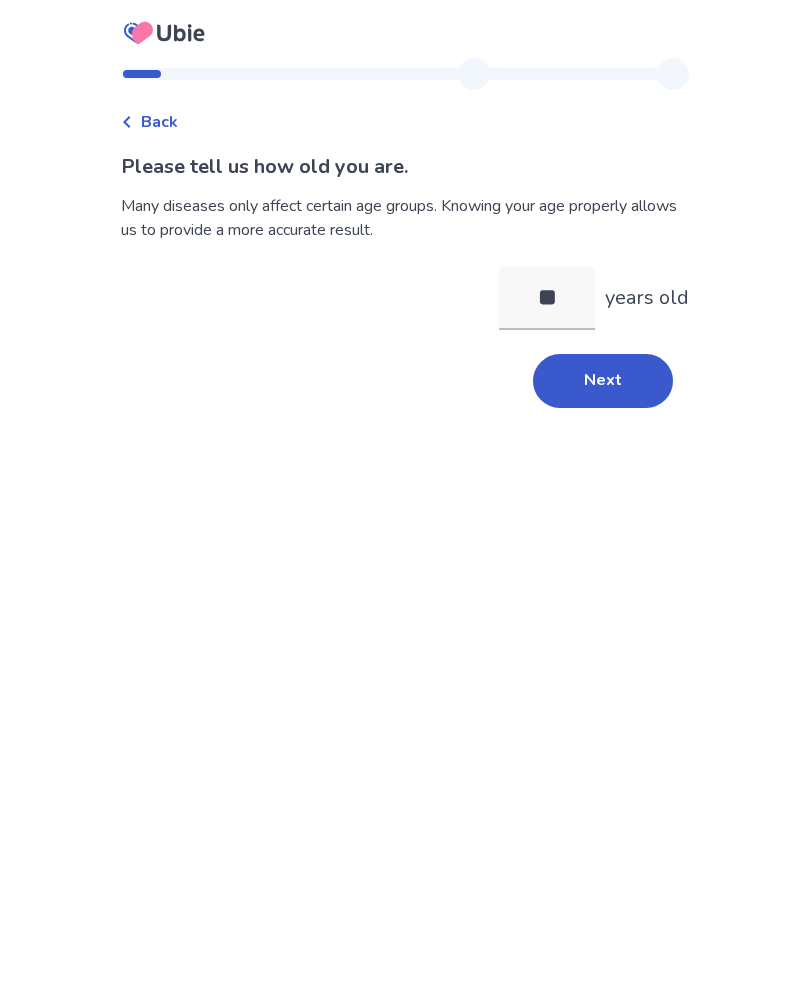 click on "Next" at bounding box center [603, 381] 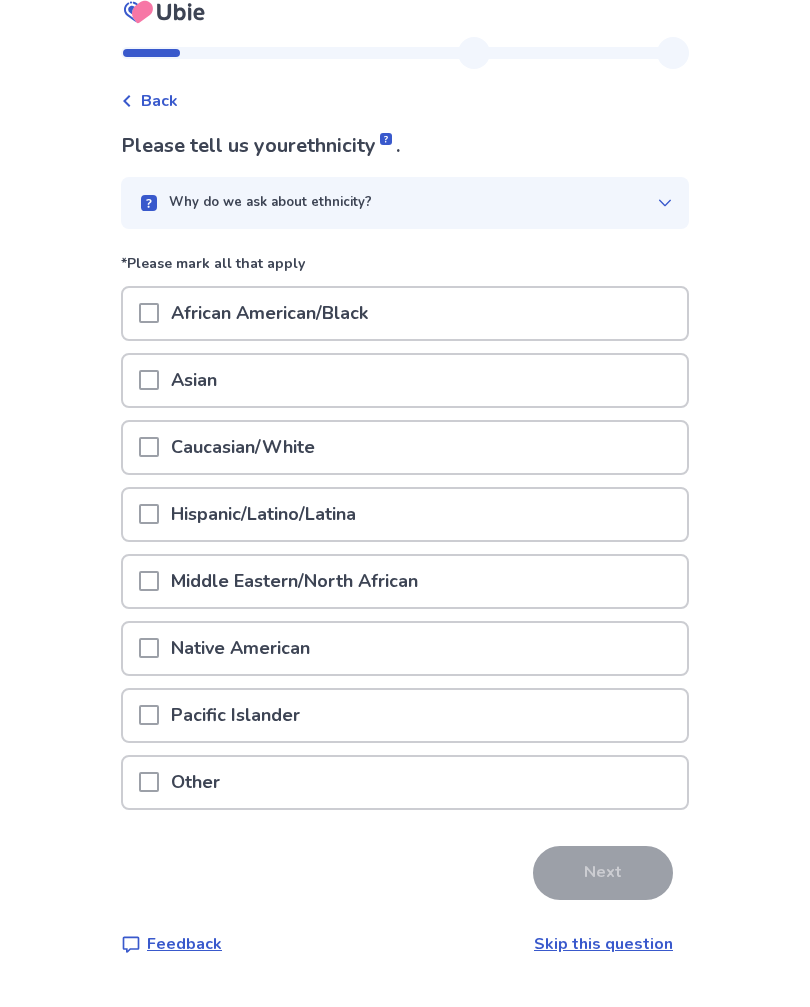 scroll, scrollTop: 0, scrollLeft: 0, axis: both 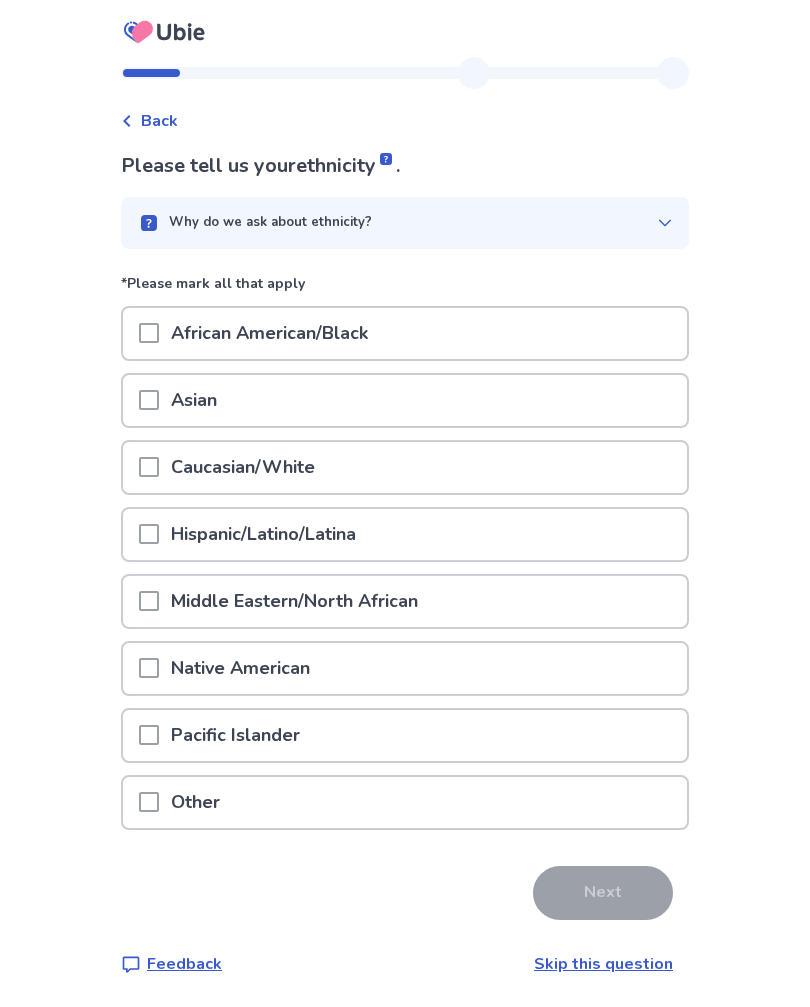 click at bounding box center (149, 468) 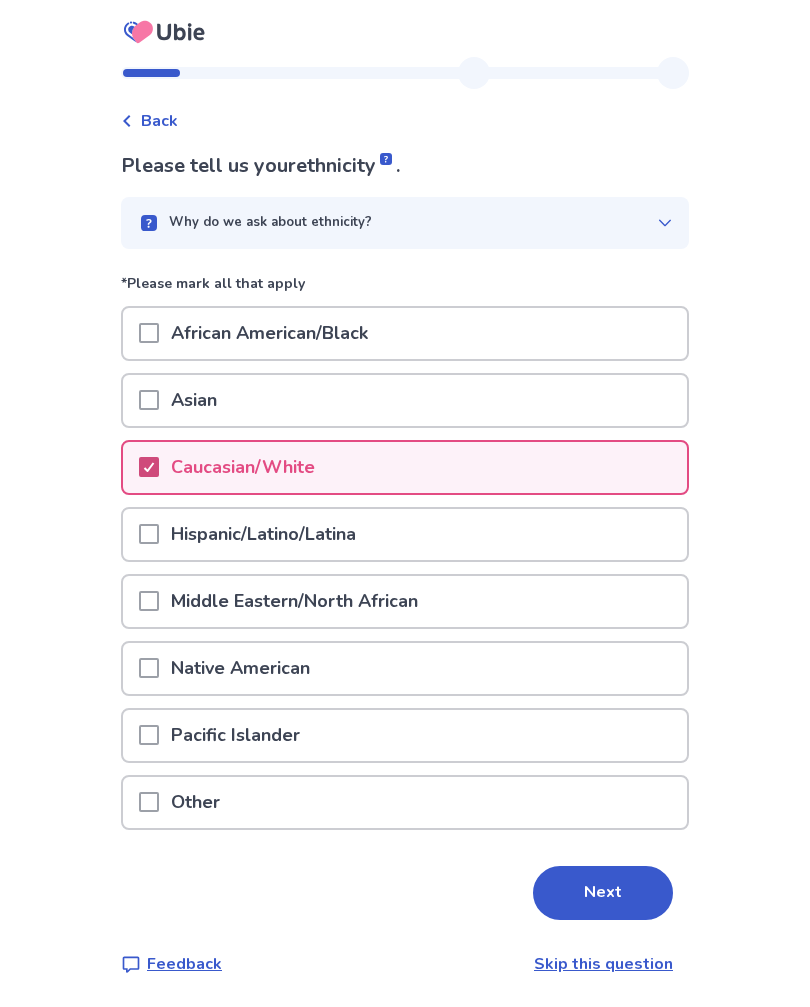 click on "Next" at bounding box center [603, 894] 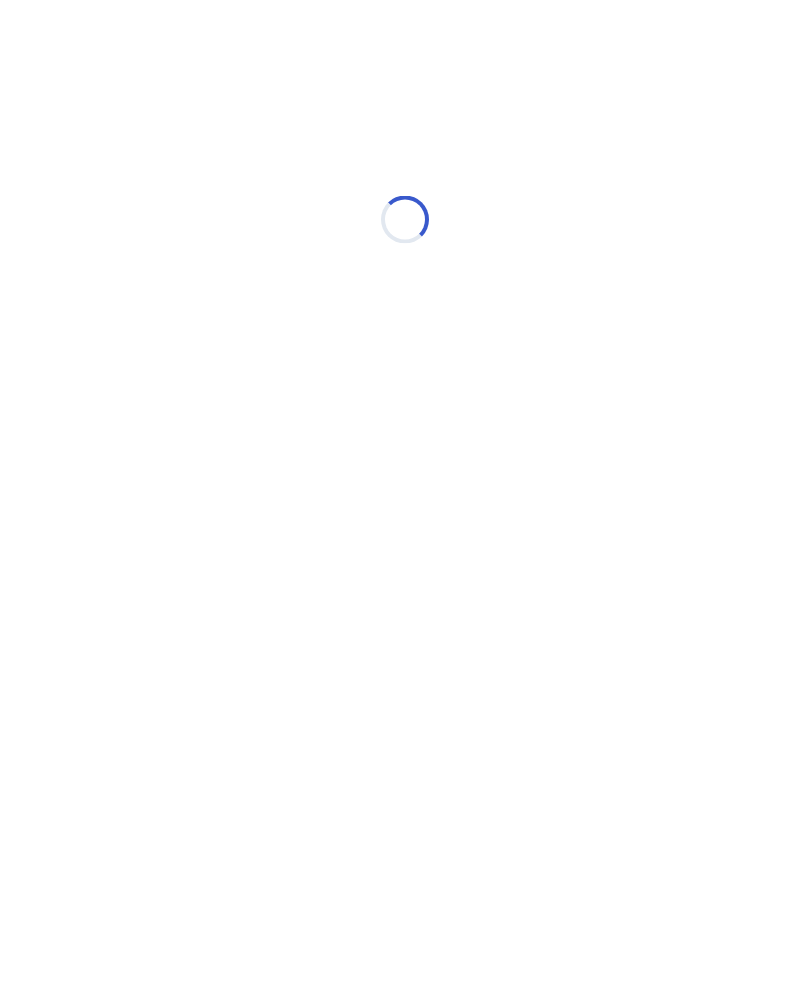 scroll, scrollTop: 0, scrollLeft: 0, axis: both 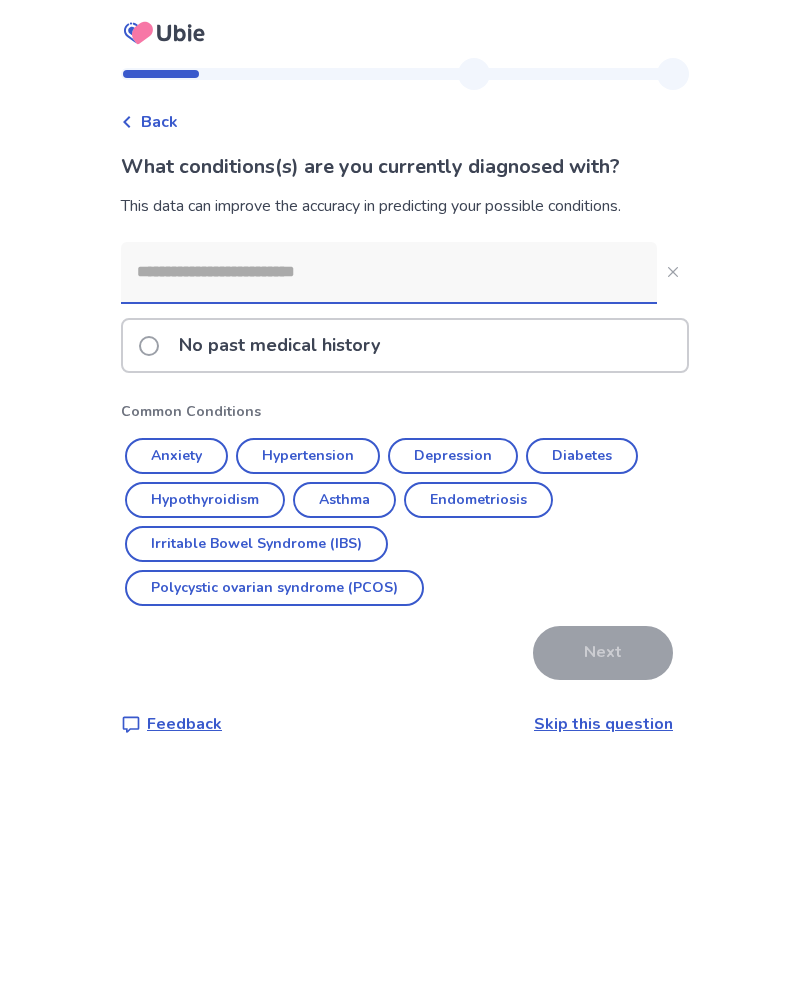 click on "Depression" at bounding box center [453, 456] 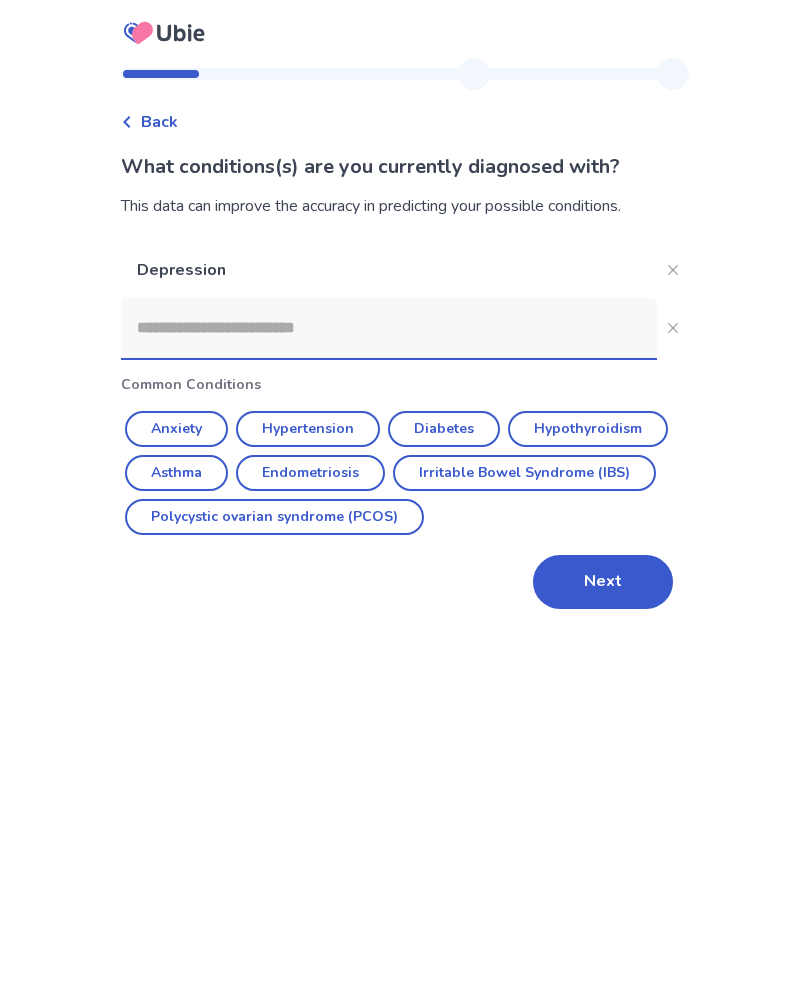 click on "Next" at bounding box center [603, 582] 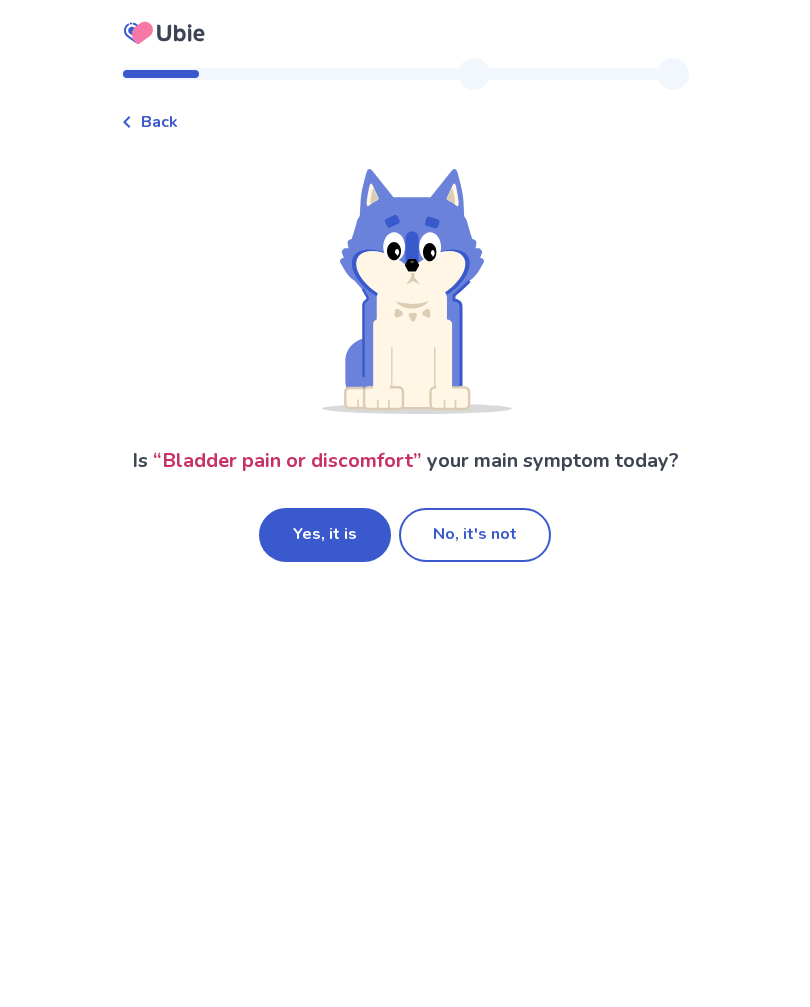 click on "Yes, it is" at bounding box center [325, 535] 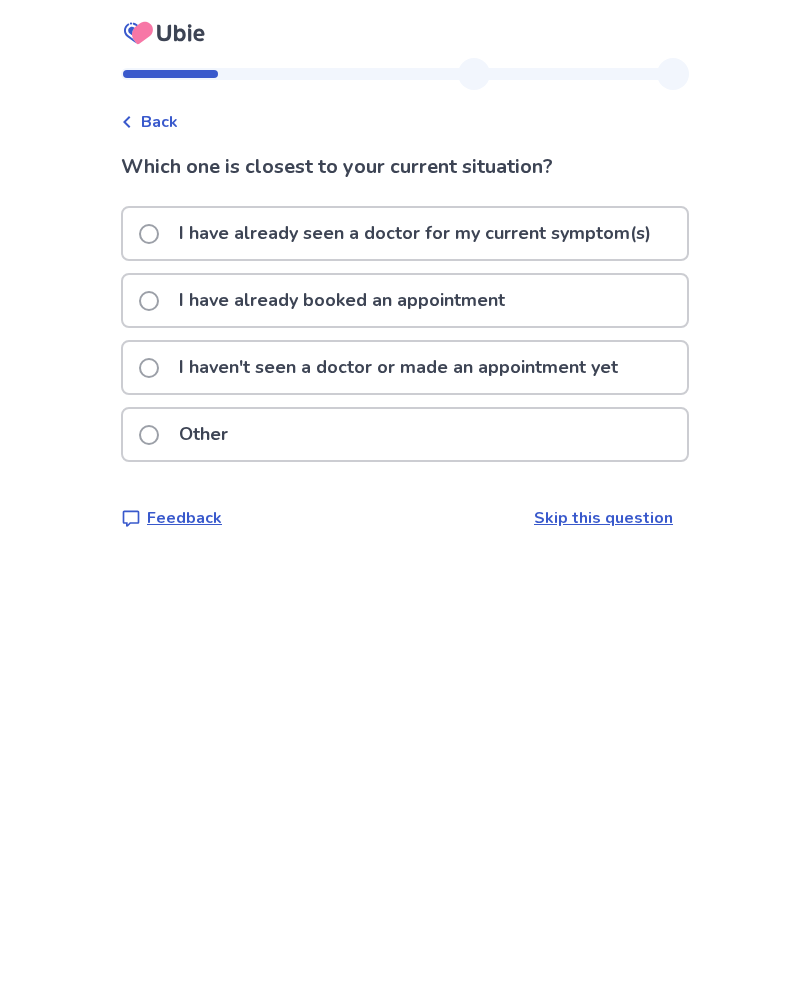 click at bounding box center (149, 234) 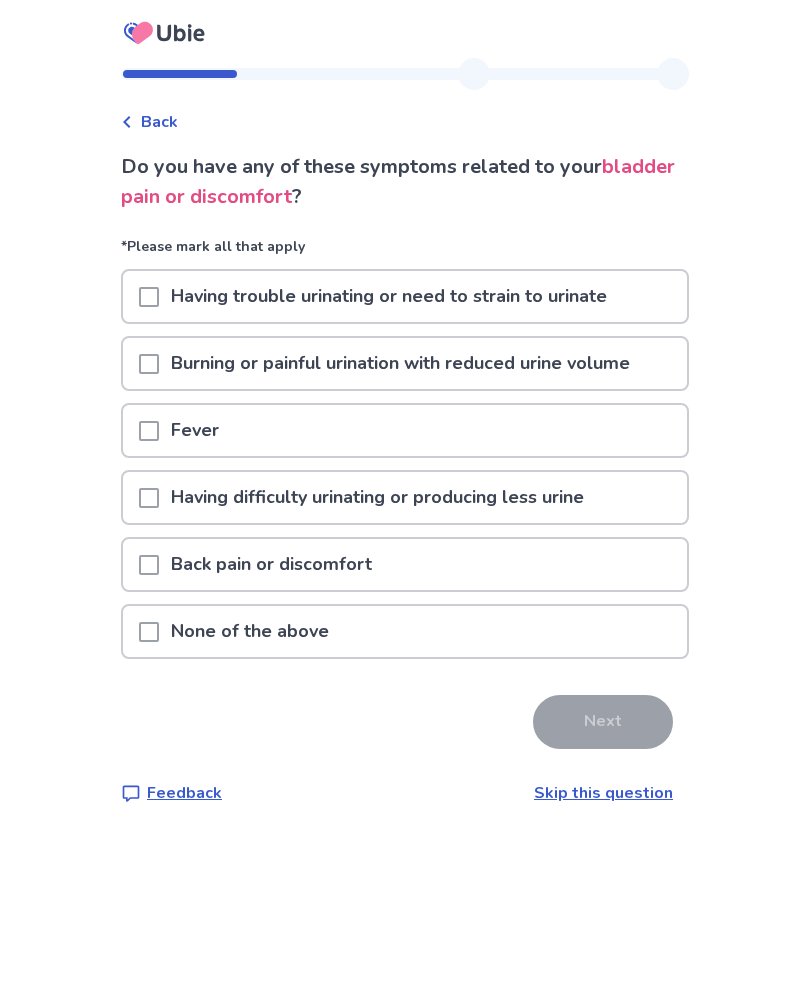 click at bounding box center [149, 364] 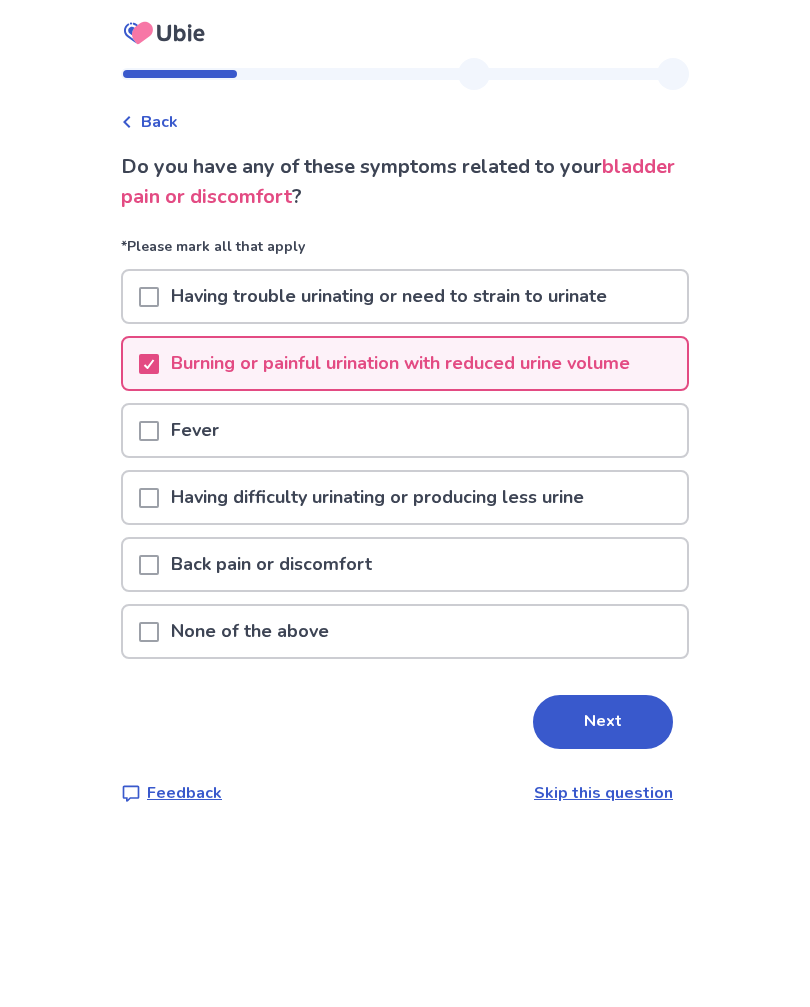 click at bounding box center [149, 632] 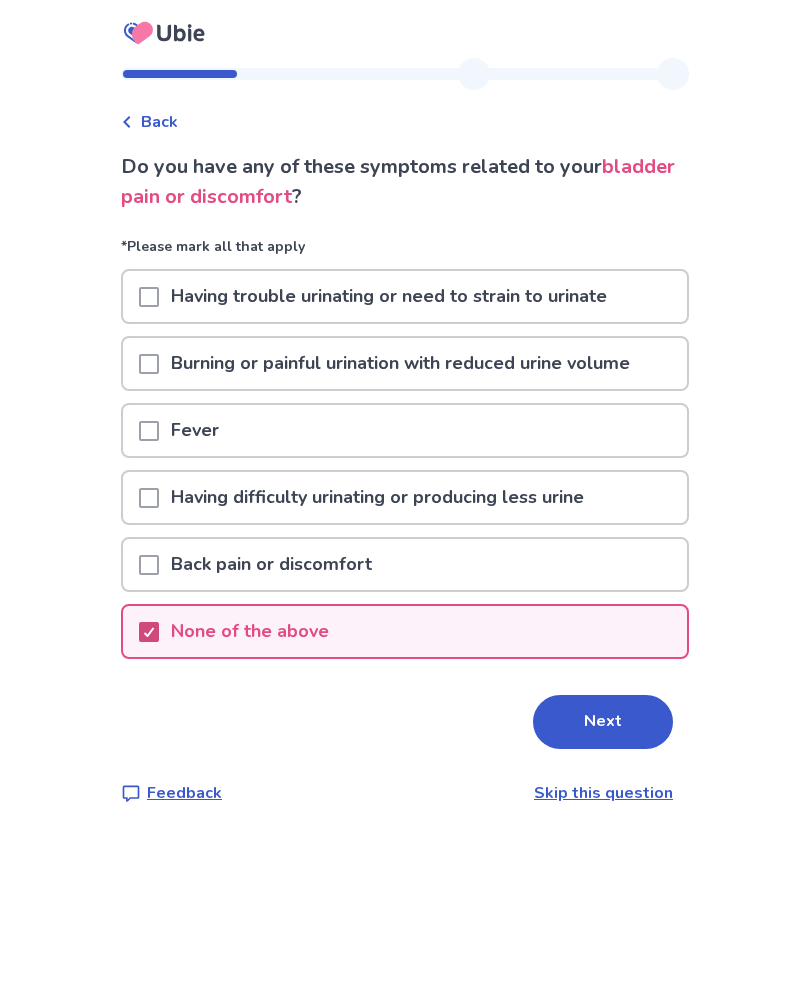 click on "Next" at bounding box center [603, 722] 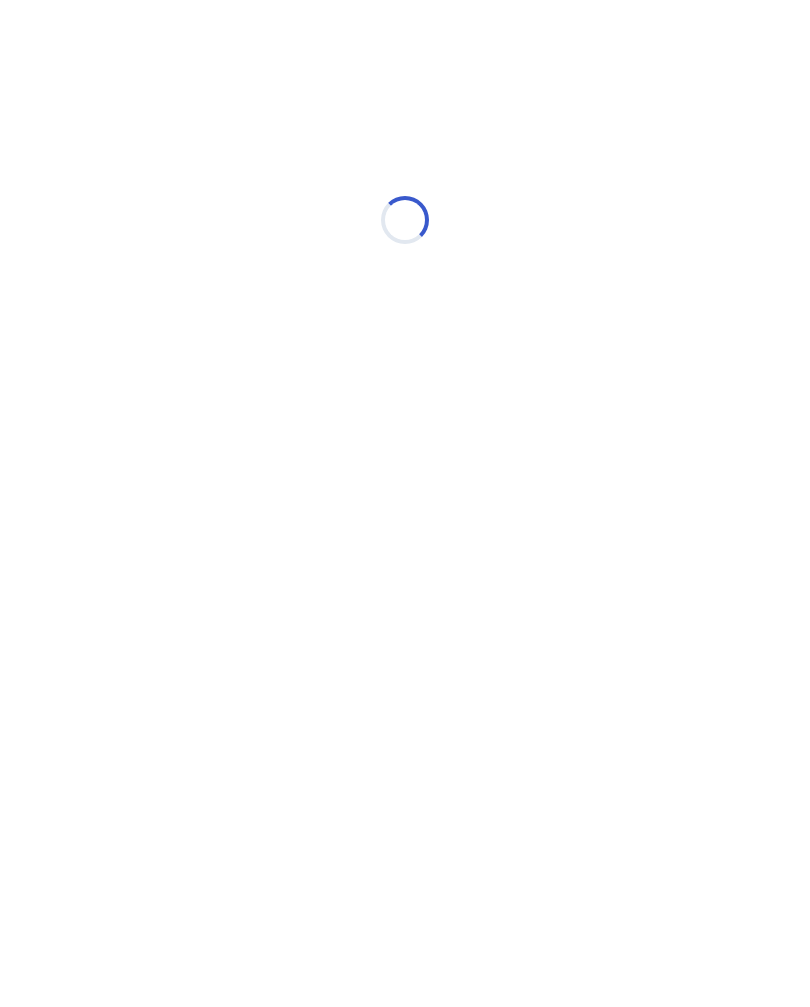 select on "*" 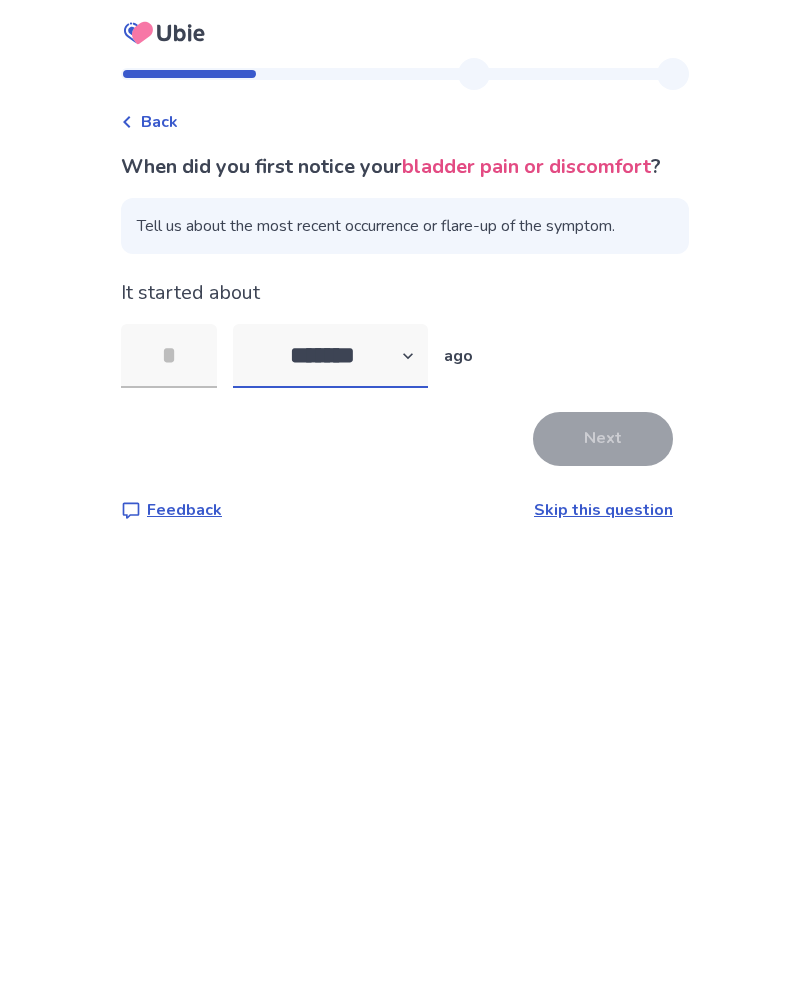 click on "******* ****** ******* ******** *******" at bounding box center (330, 356) 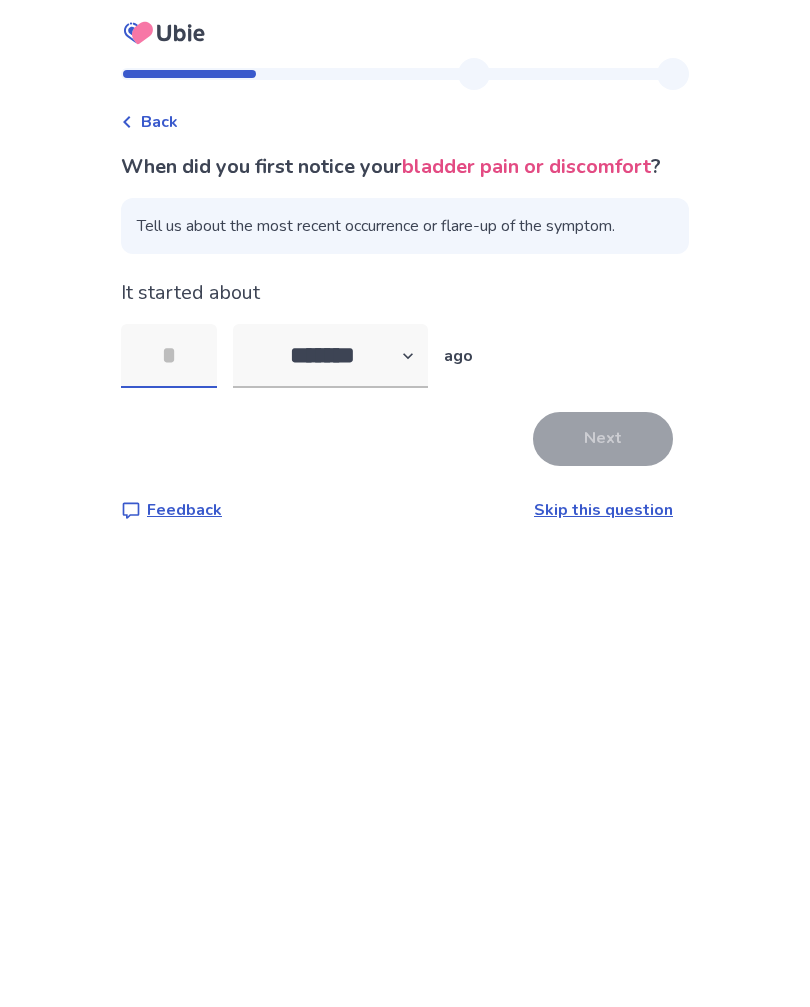 click at bounding box center [169, 356] 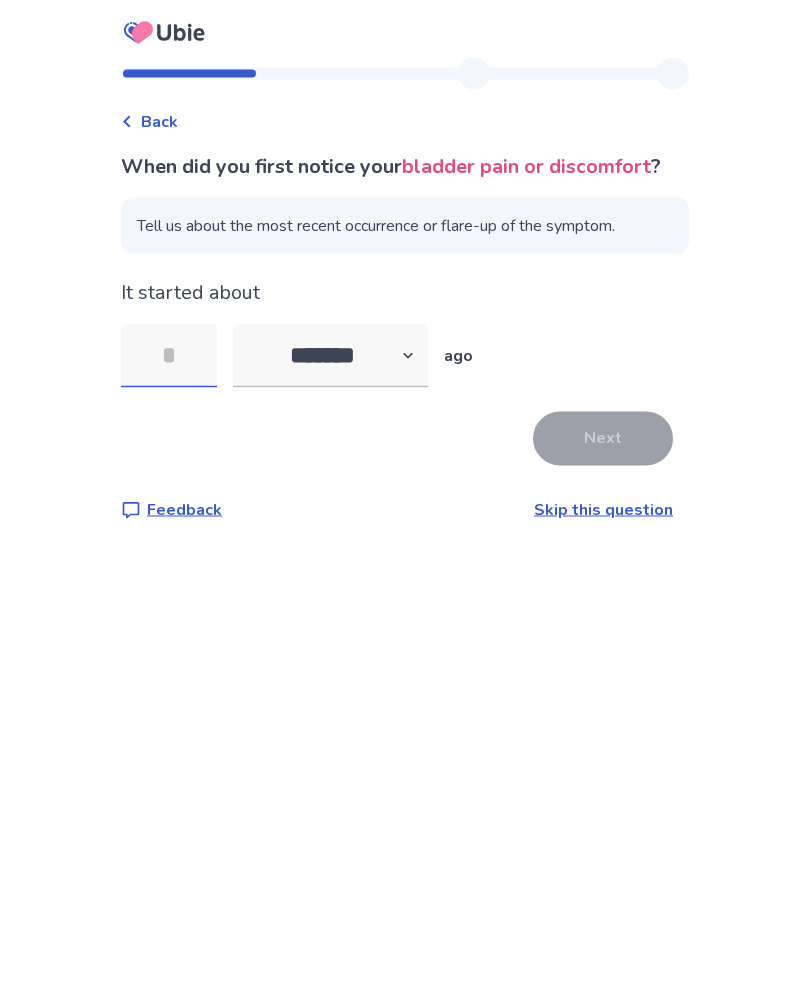 type on "*" 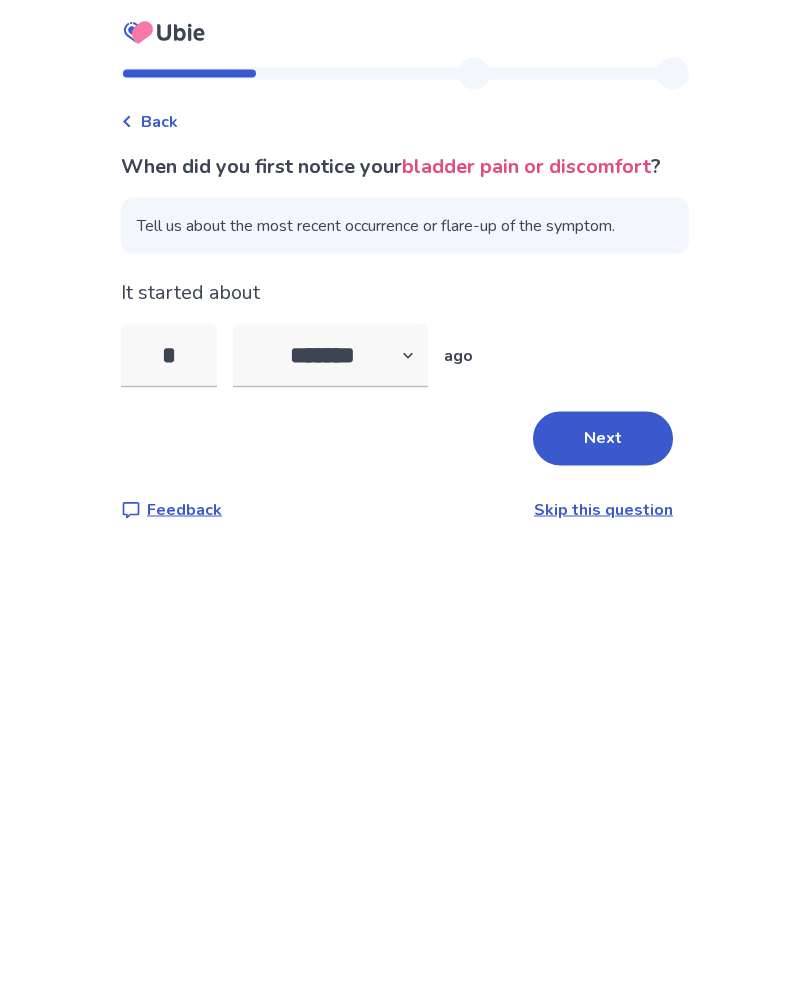 click on "Next" at bounding box center (603, 439) 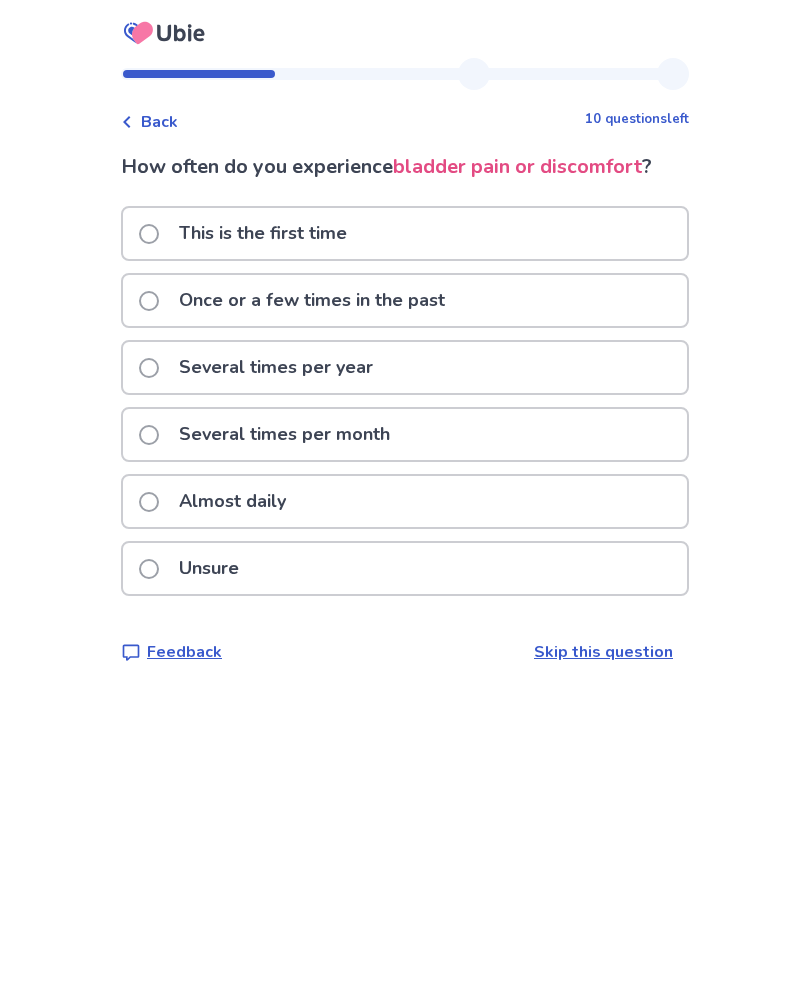click on "This is the first time" at bounding box center (249, 233) 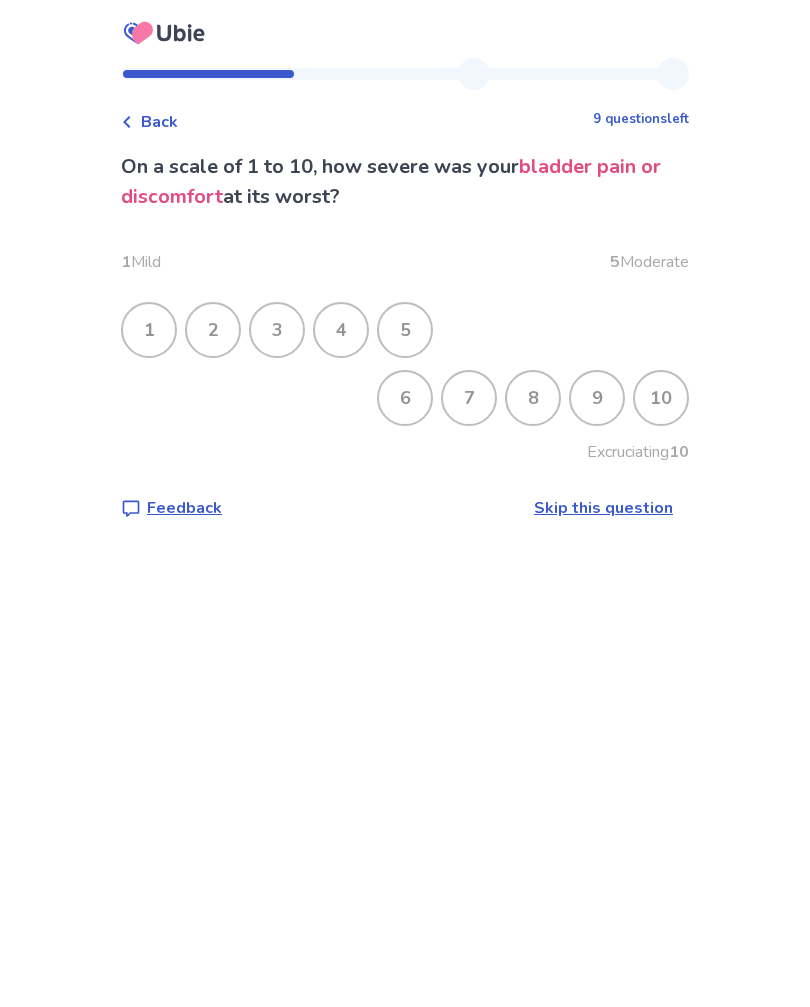 click on "4" at bounding box center [341, 330] 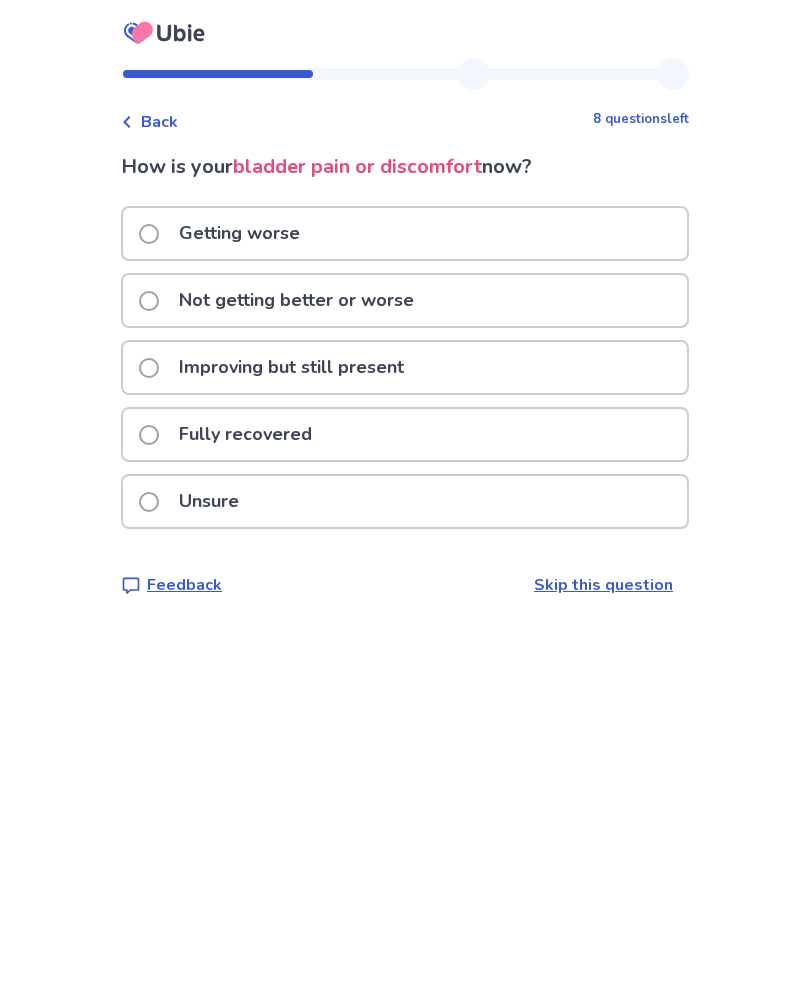 click at bounding box center (149, 301) 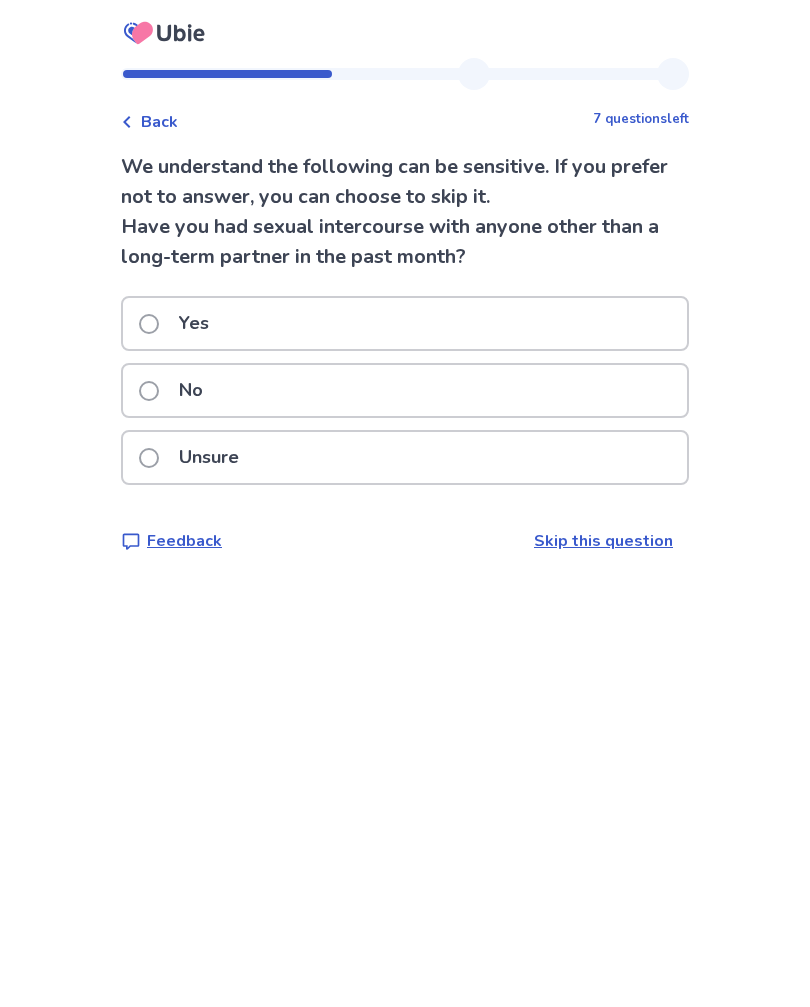 click at bounding box center (149, 391) 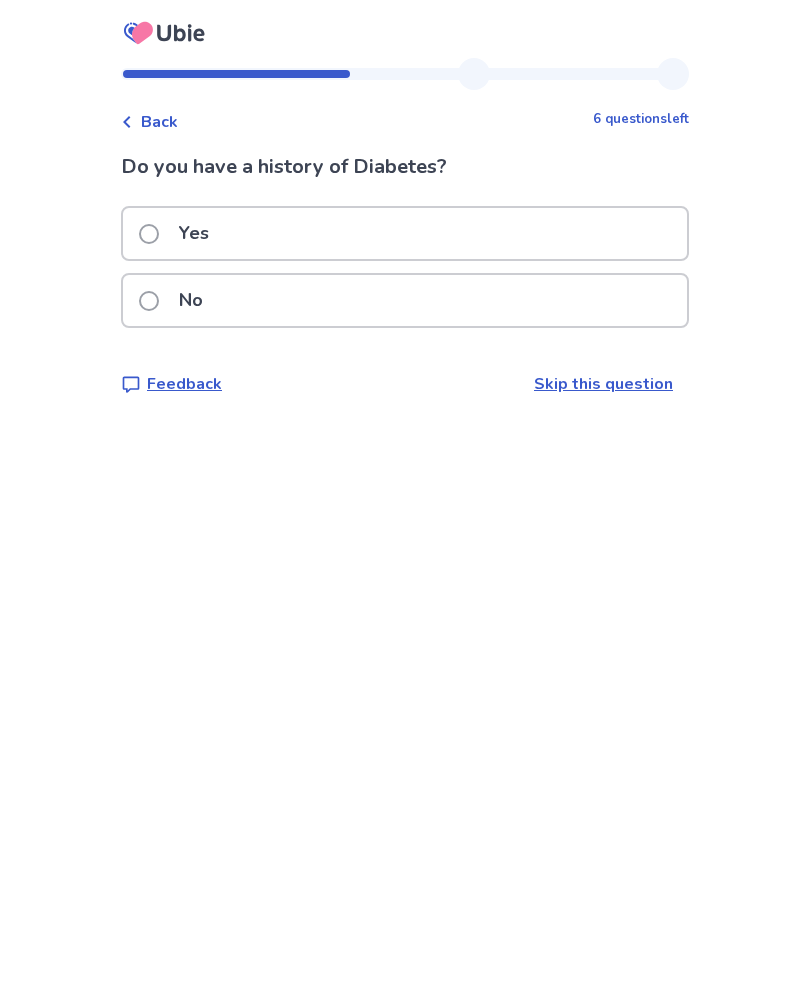 click at bounding box center [149, 301] 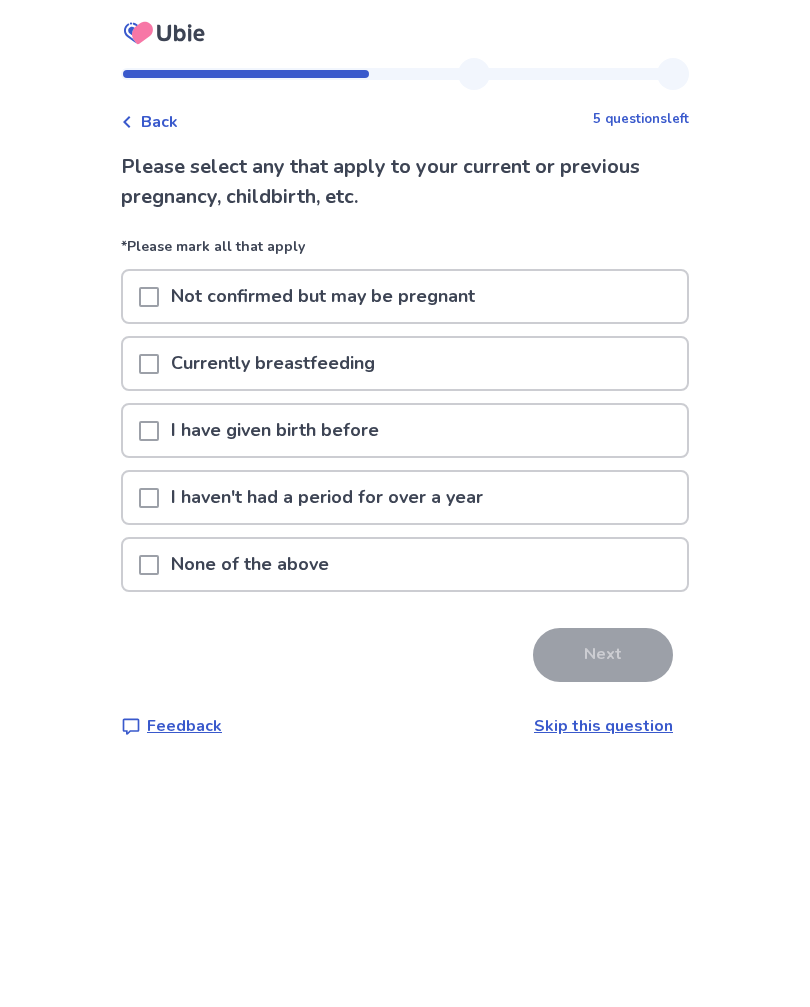 click at bounding box center (149, 498) 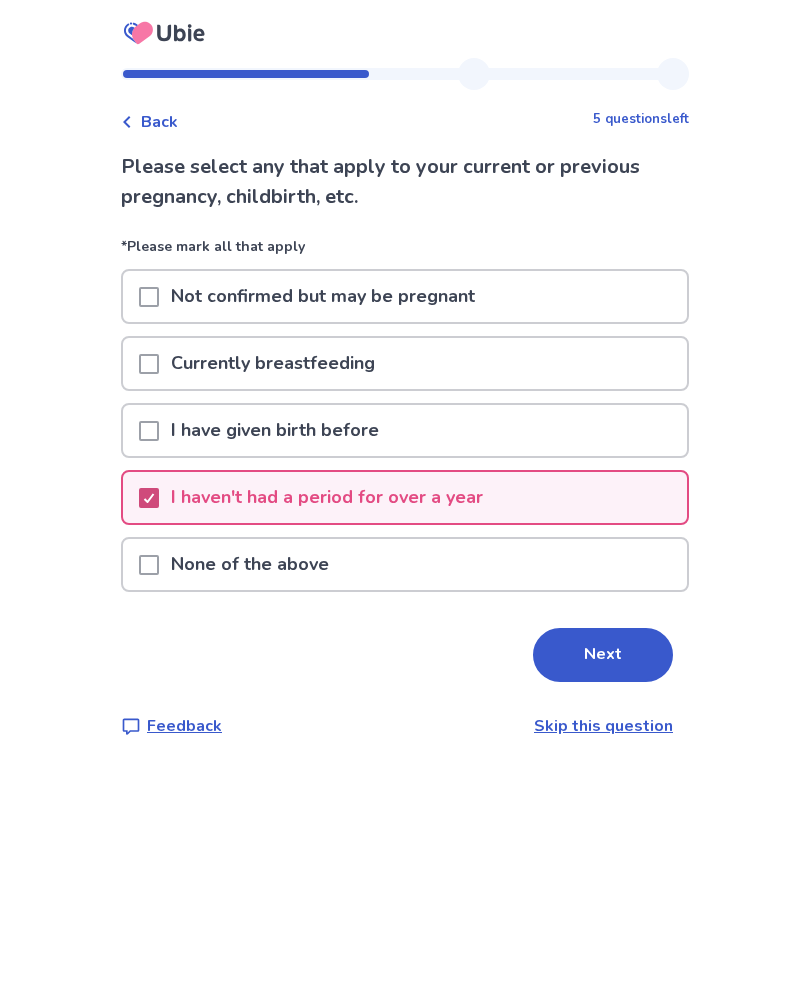 click on "Next" at bounding box center [603, 655] 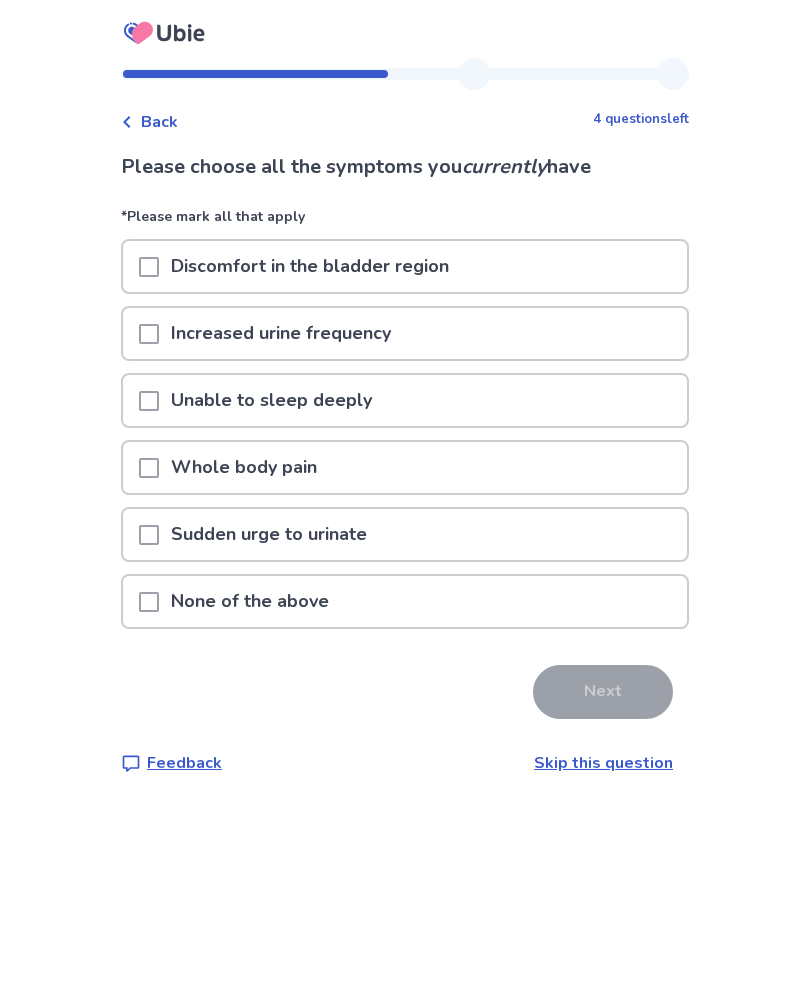 click at bounding box center [149, 266] 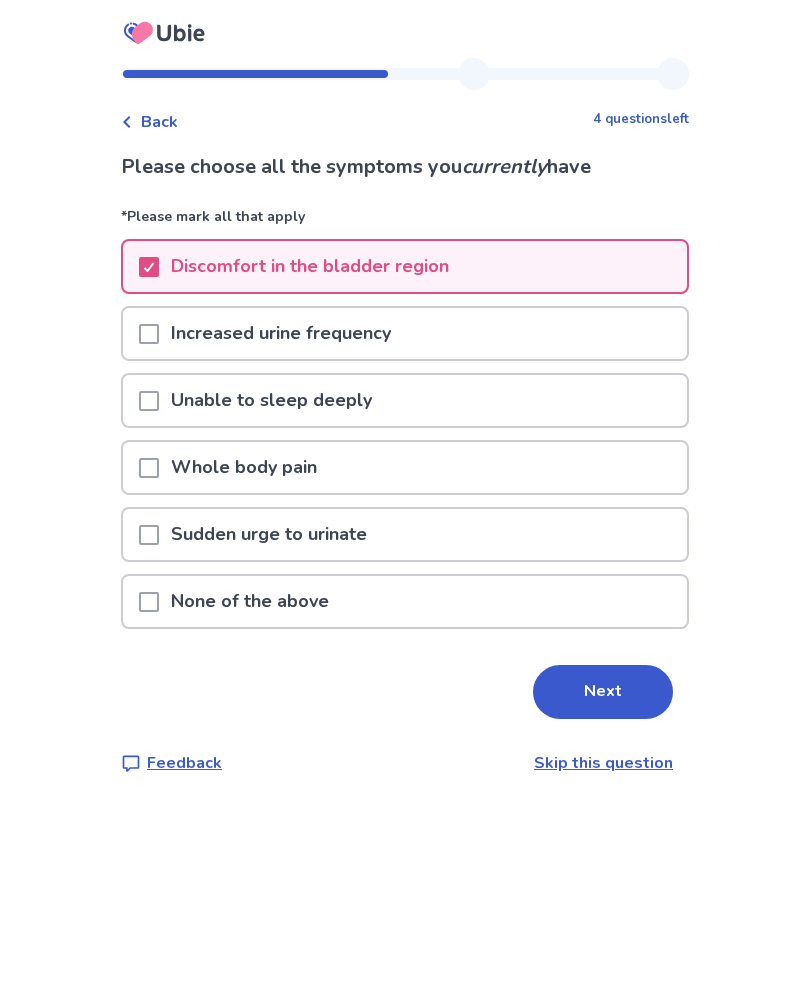 click at bounding box center (149, 334) 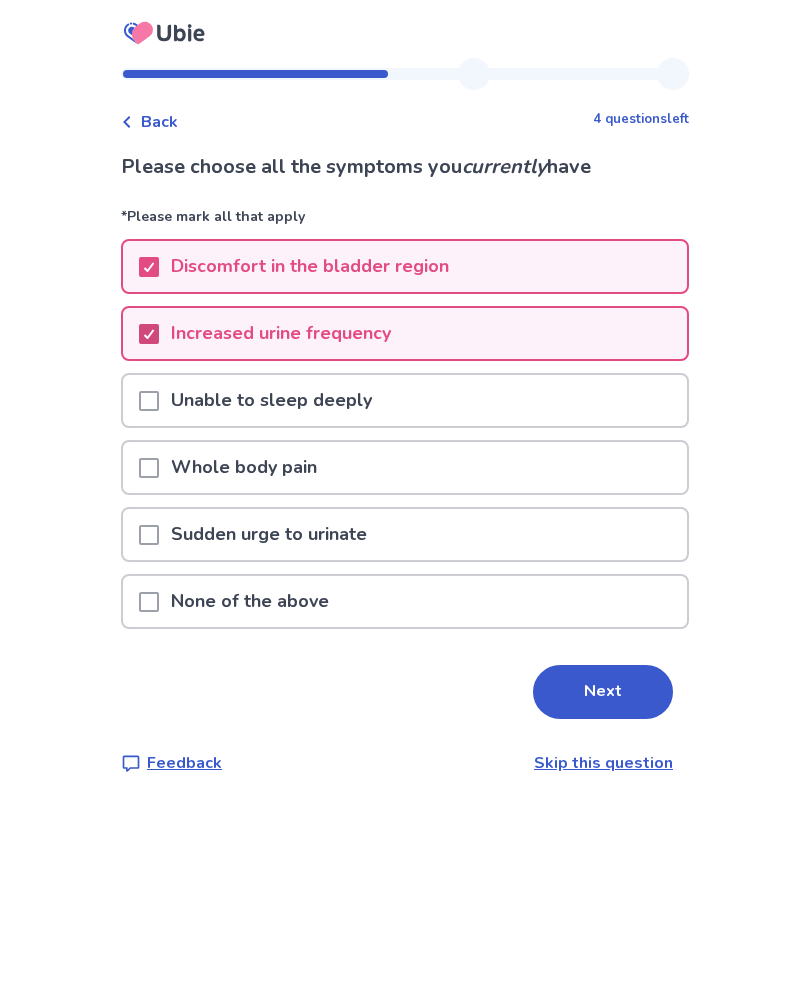click on "Next" at bounding box center (603, 692) 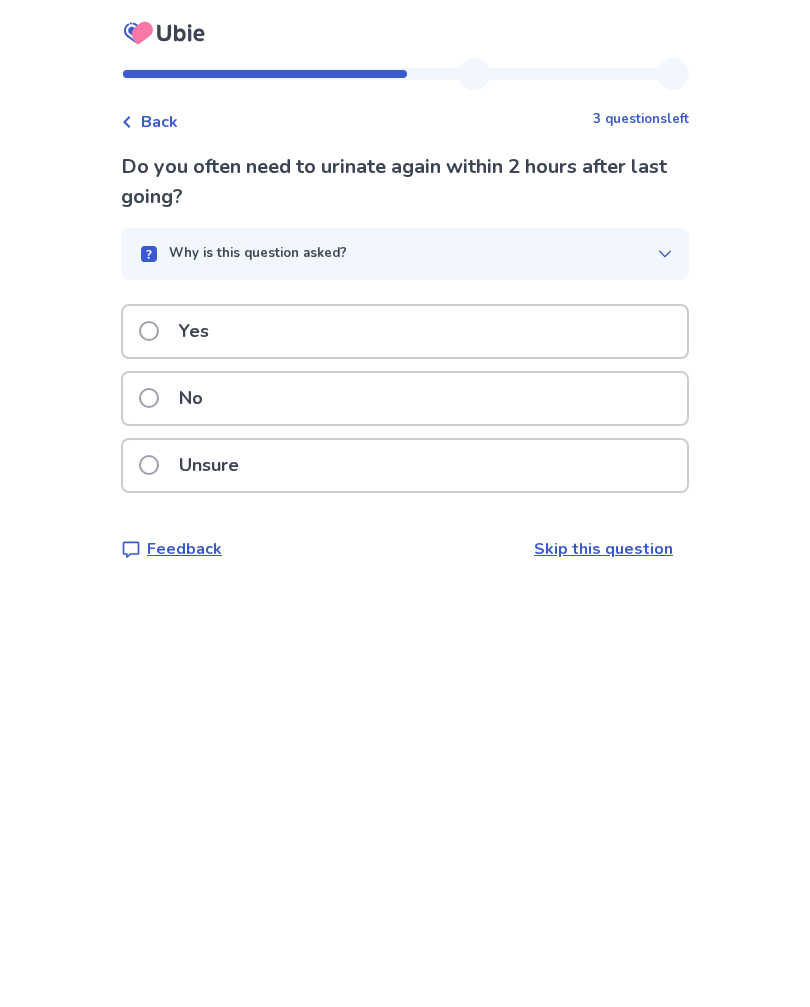 click on "Yes" at bounding box center [180, 331] 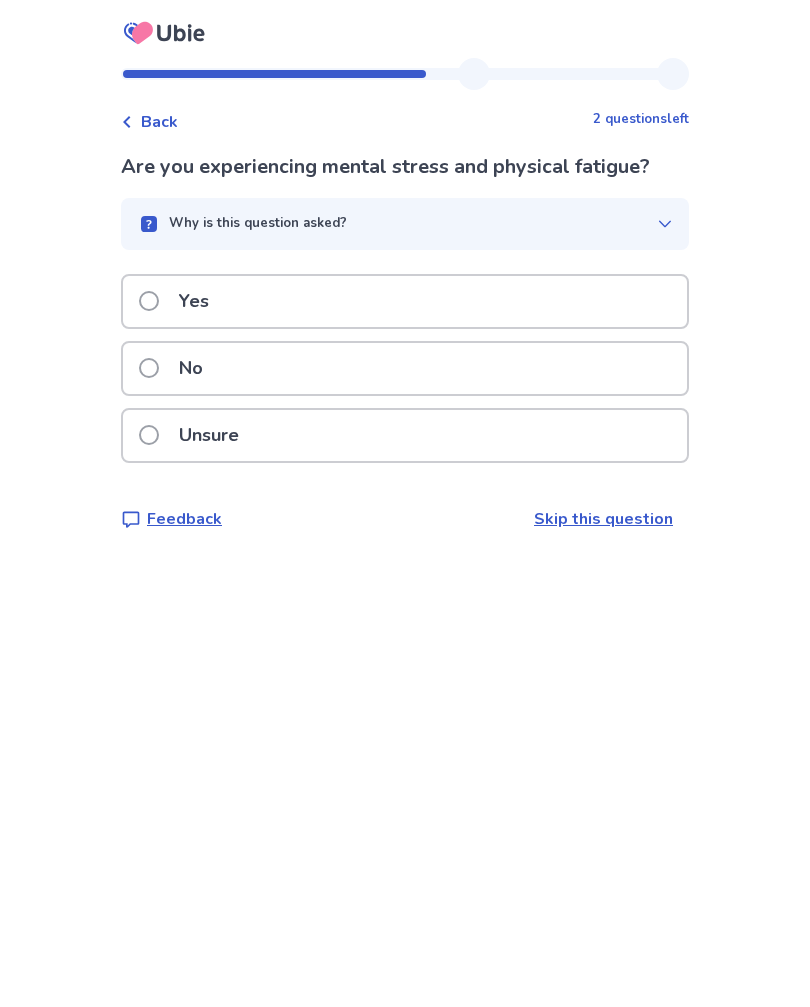 click on "Yes" at bounding box center (180, 301) 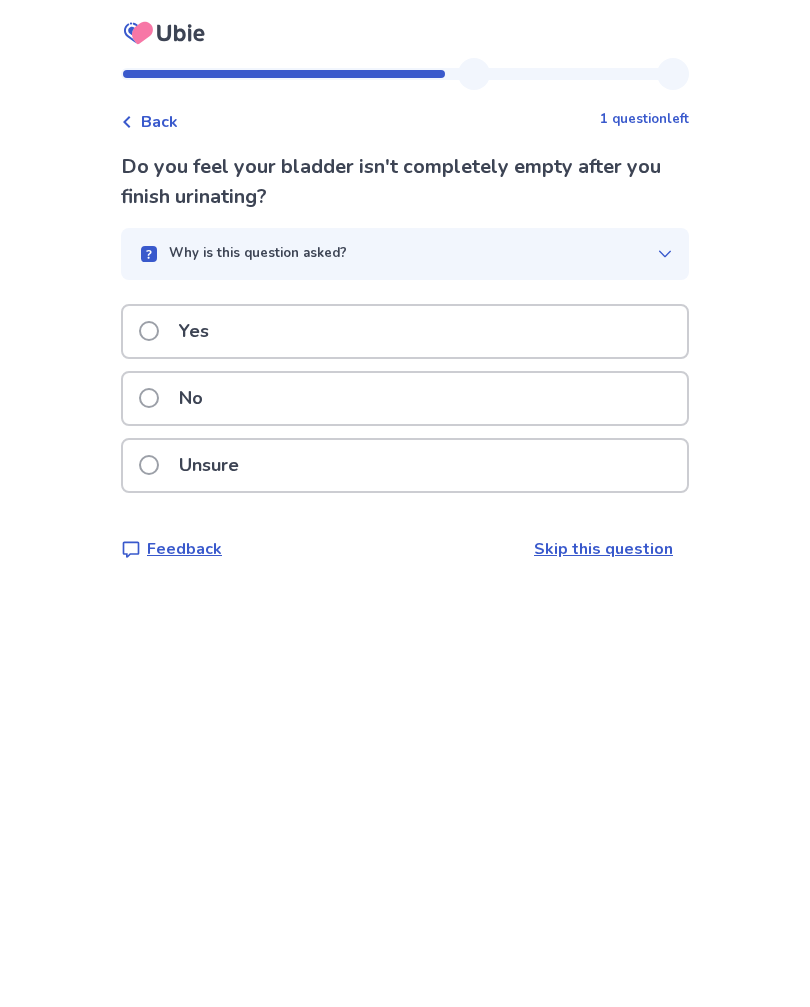 click at bounding box center (149, 465) 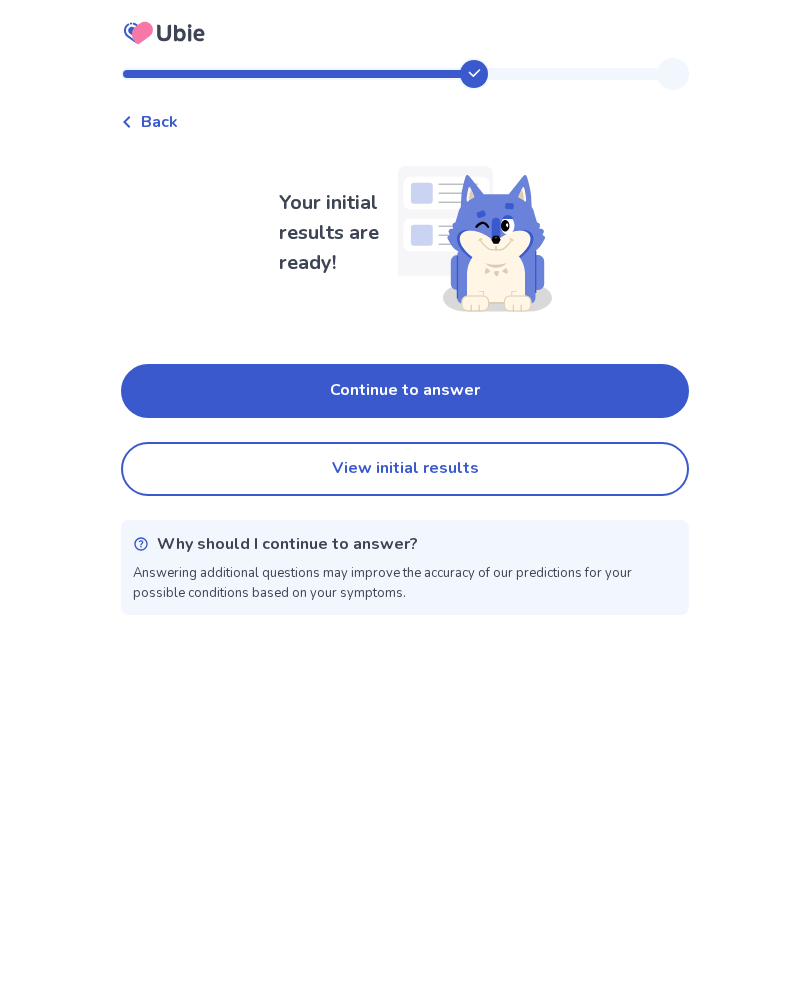 click on "Continue to answer" at bounding box center [405, 391] 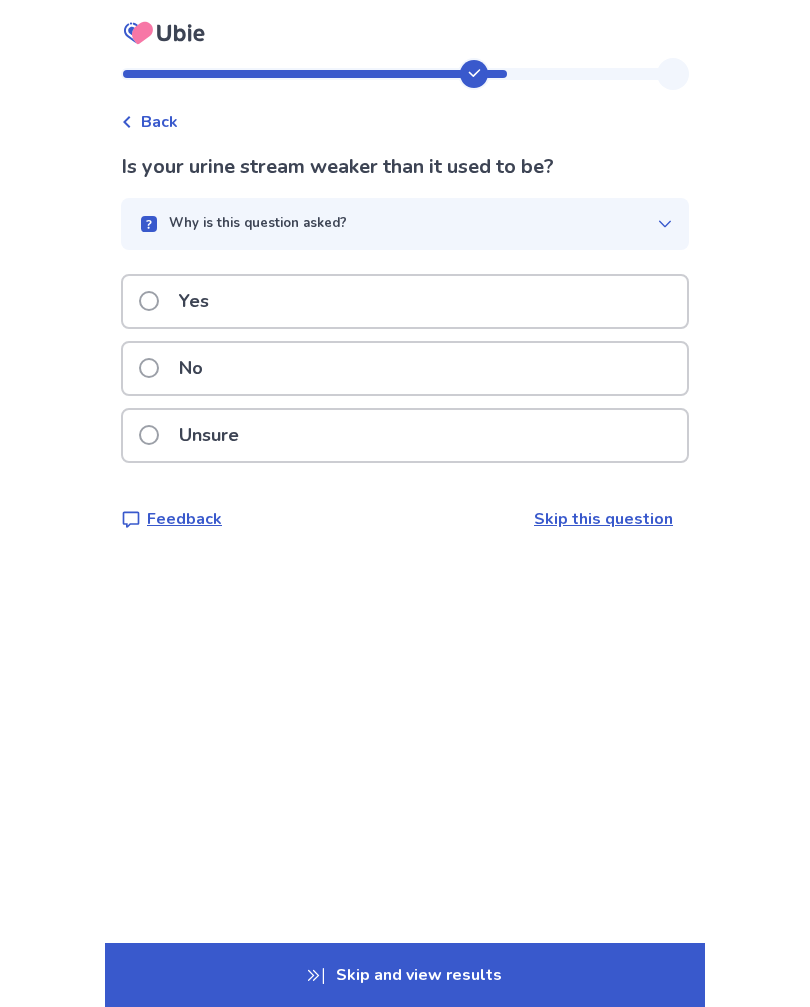 click at bounding box center [149, 368] 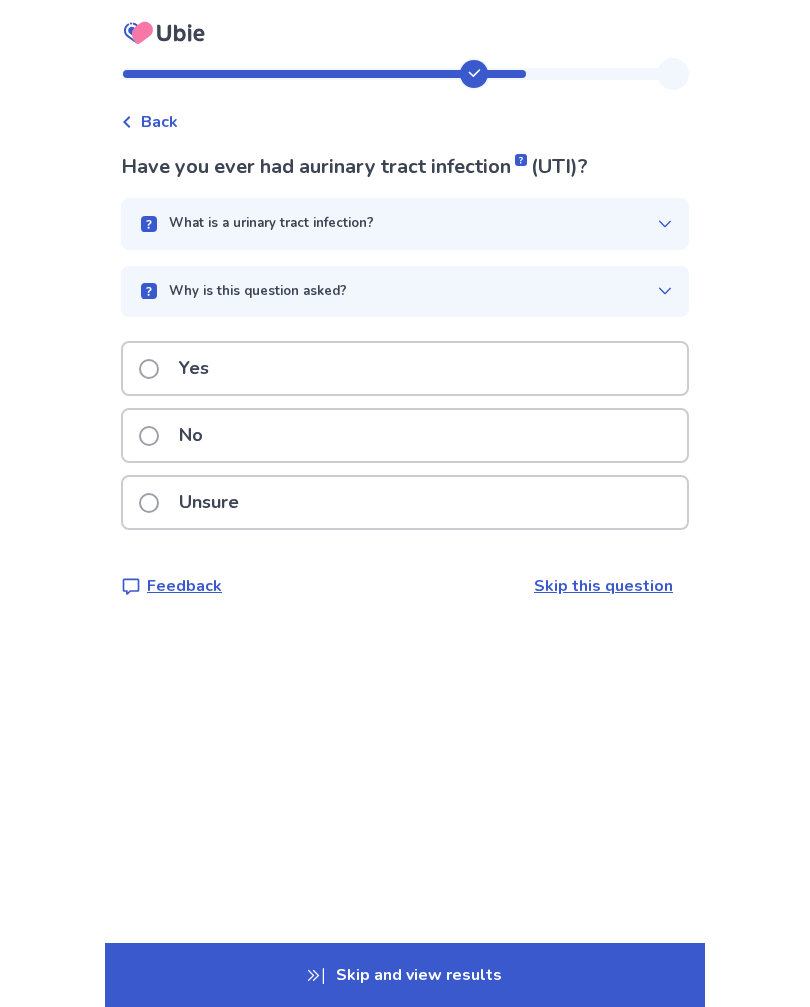 click at bounding box center (149, 369) 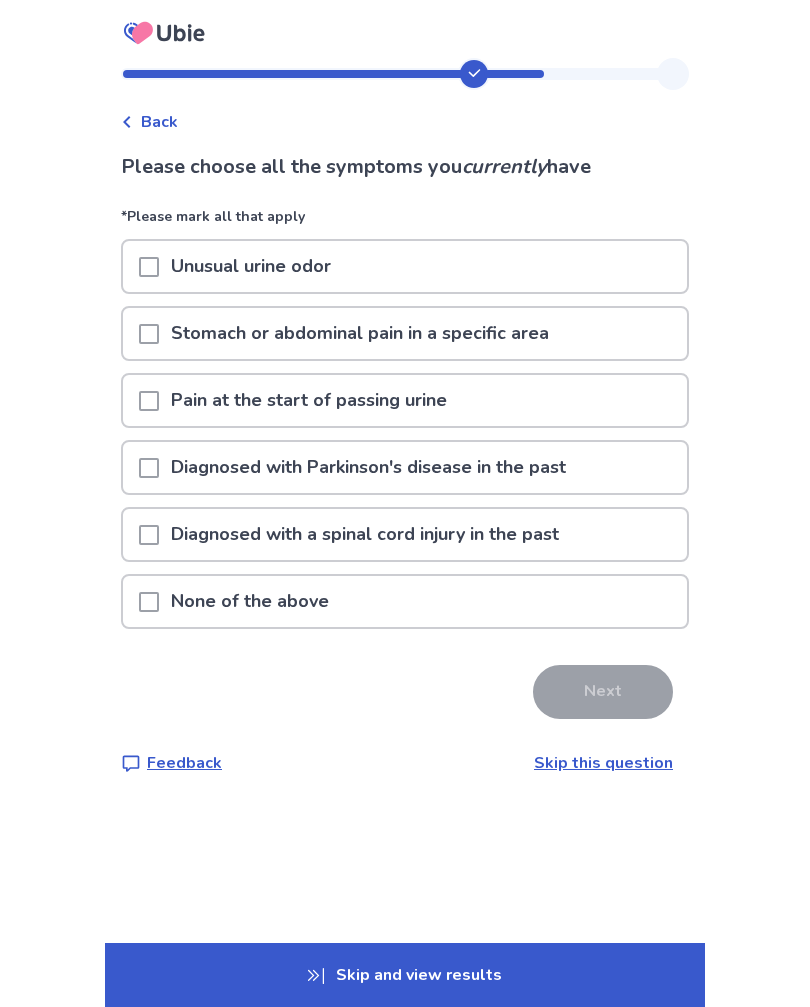 click on "Skip this question" at bounding box center [603, 763] 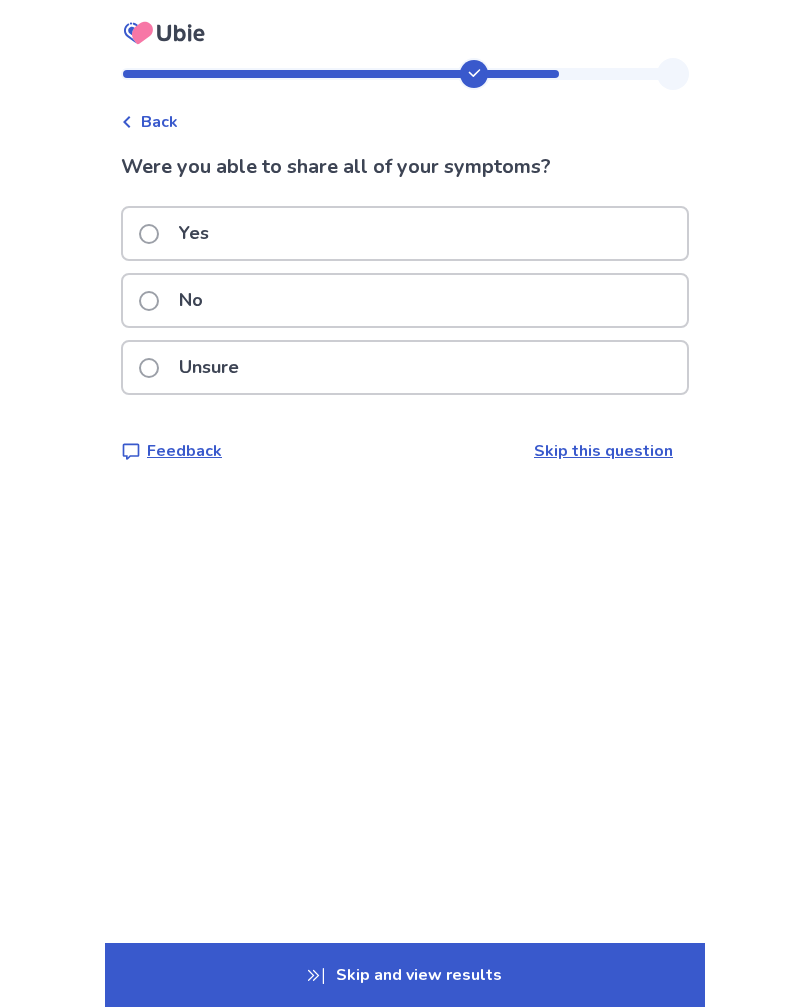 click on "No" at bounding box center [177, 300] 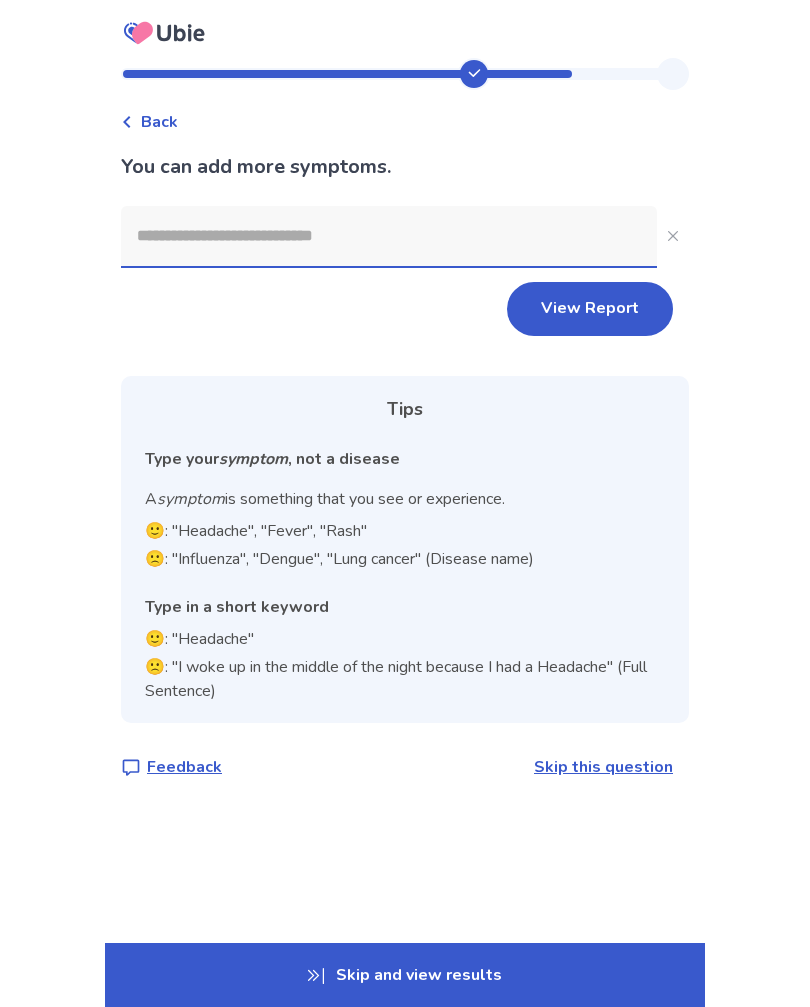 click 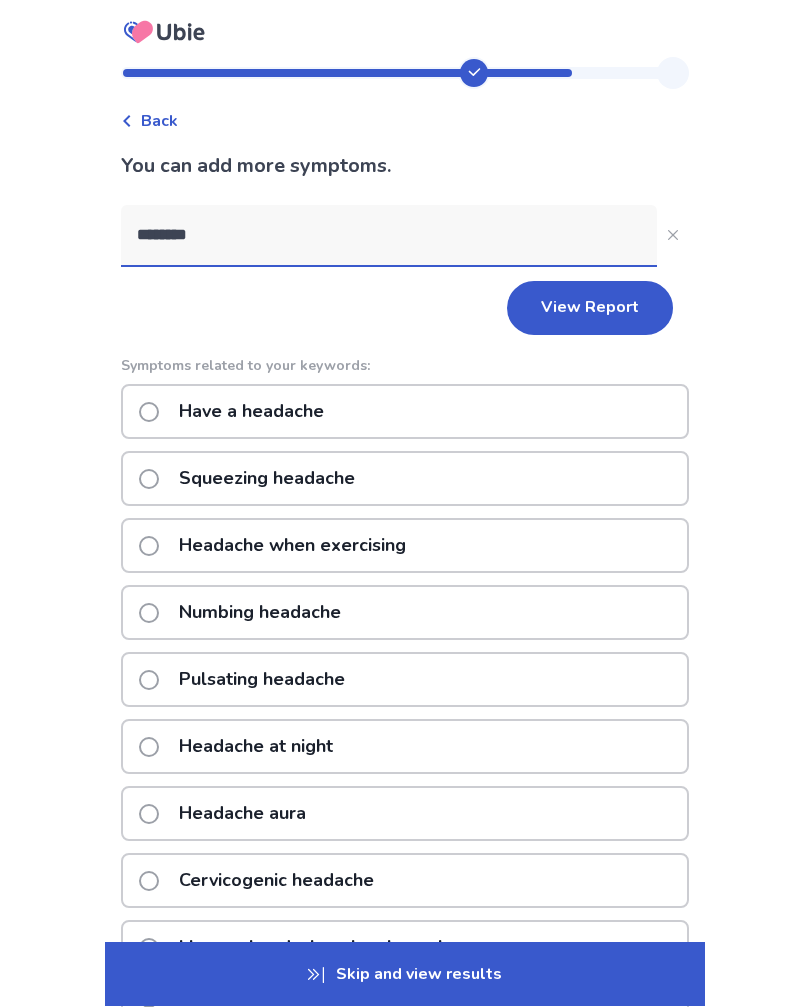 type on "********" 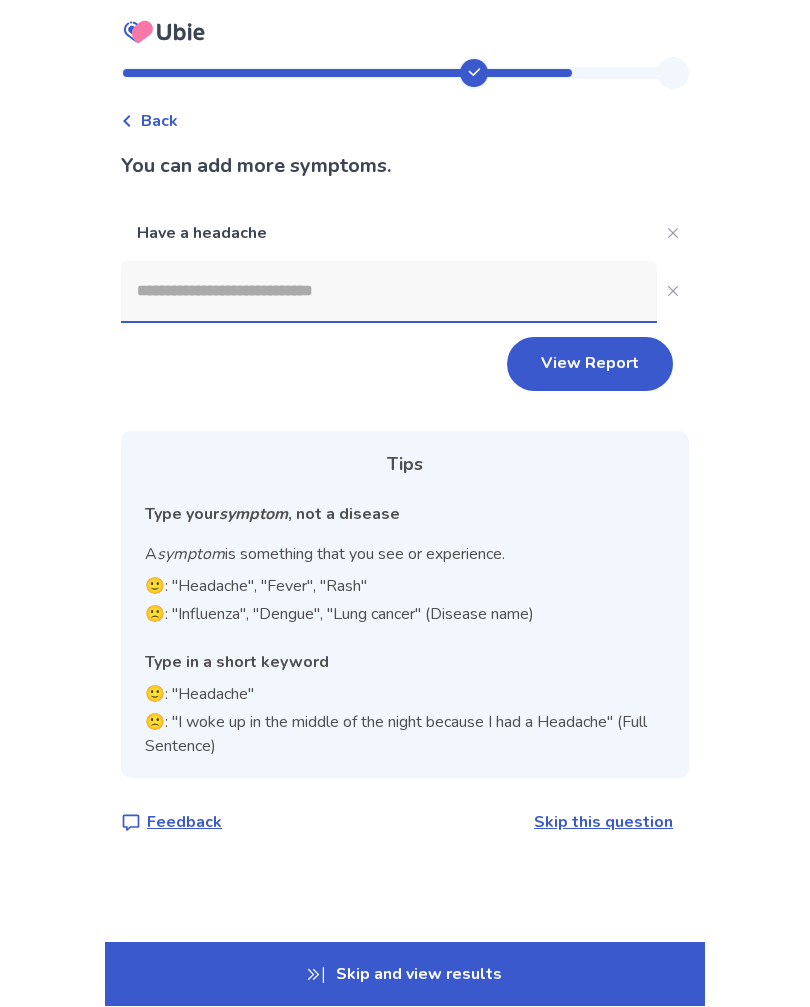 click 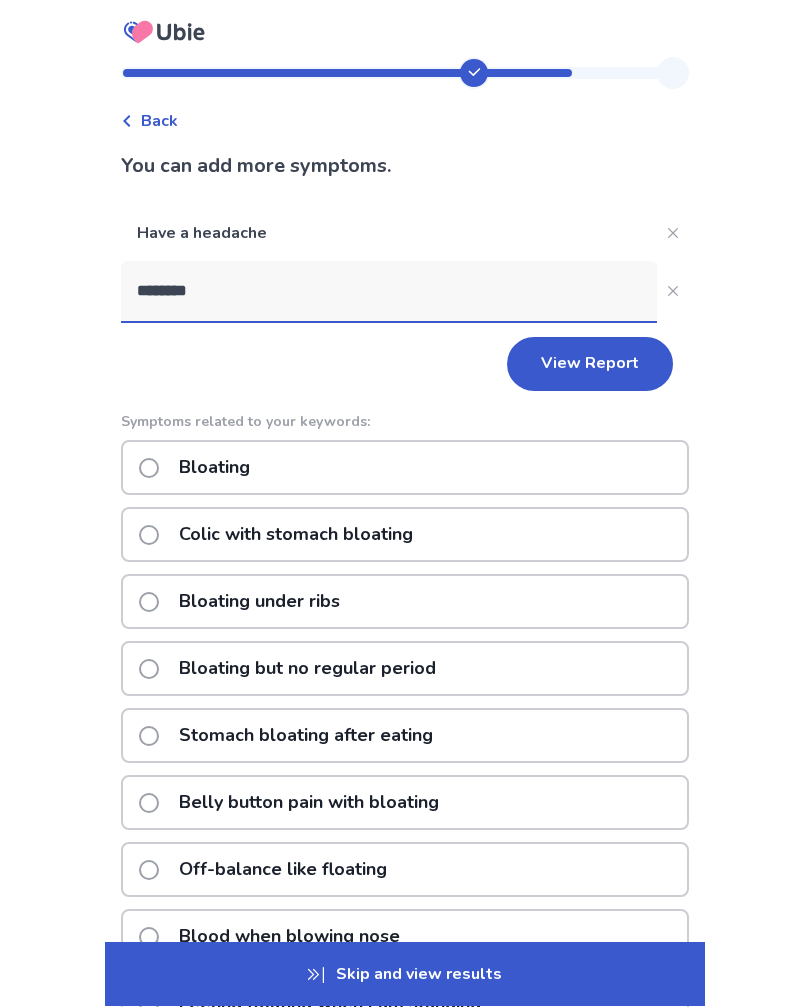 type on "********" 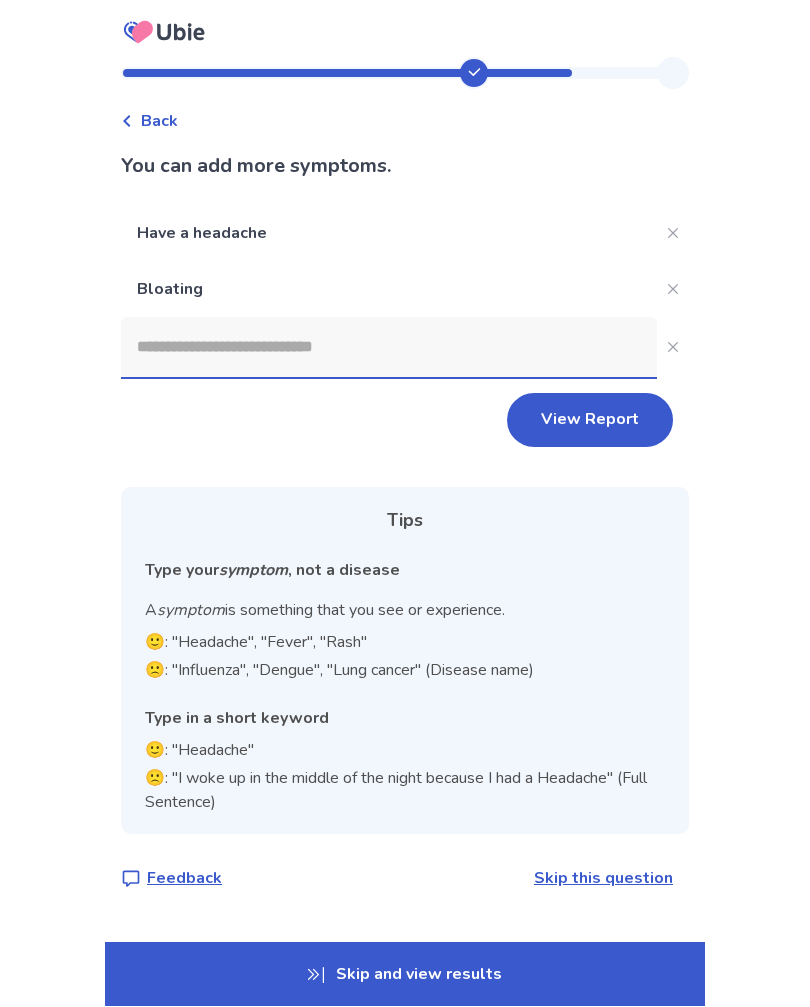 click 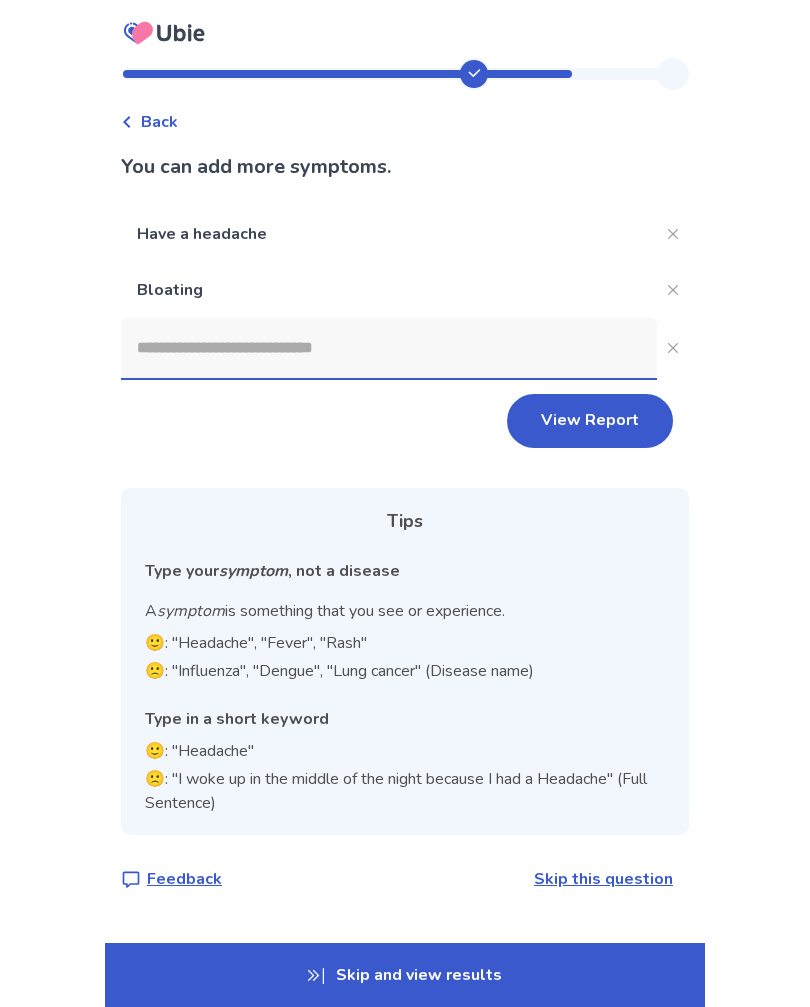 scroll, scrollTop: 0, scrollLeft: 0, axis: both 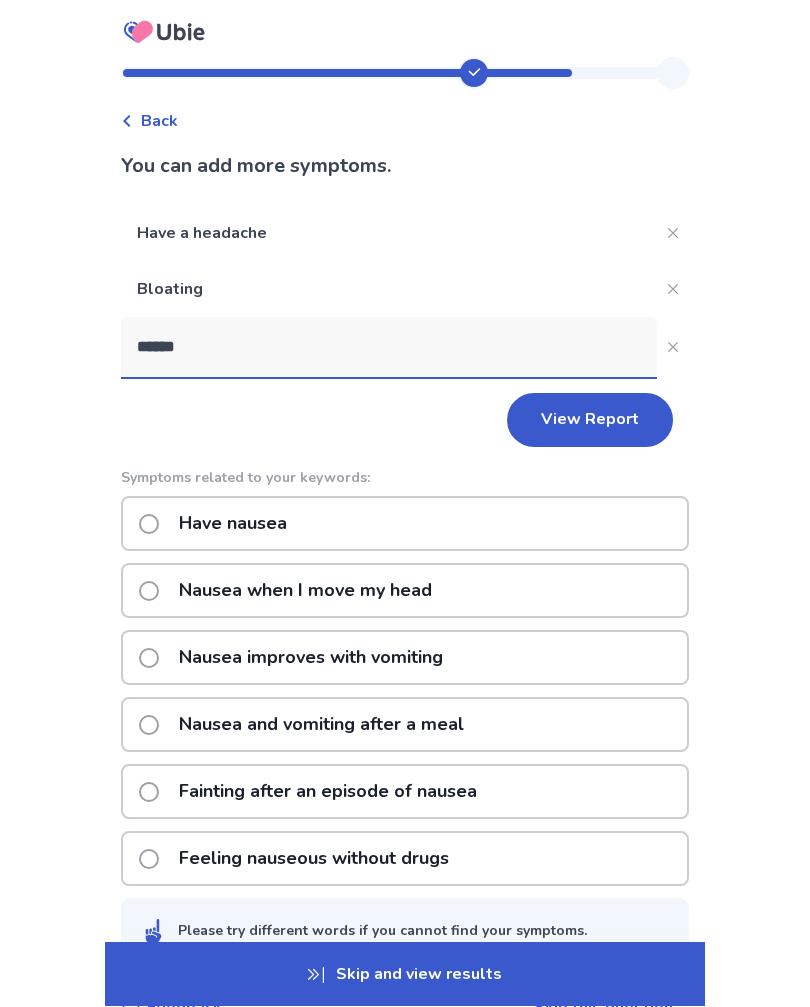 type on "******" 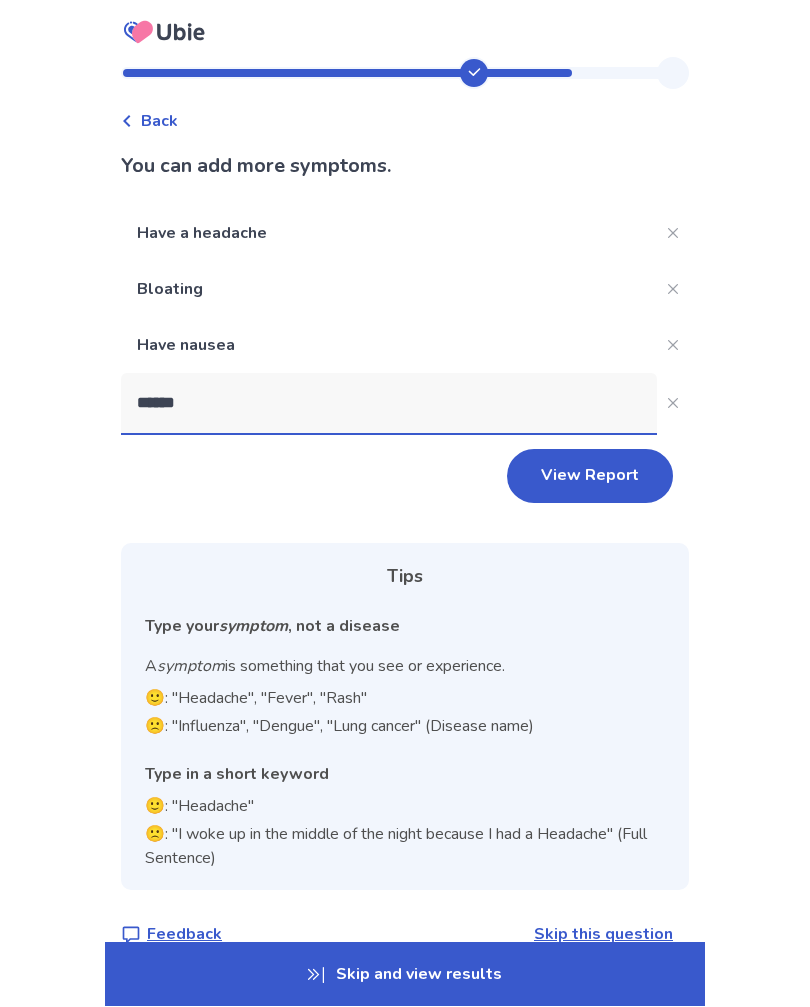 type 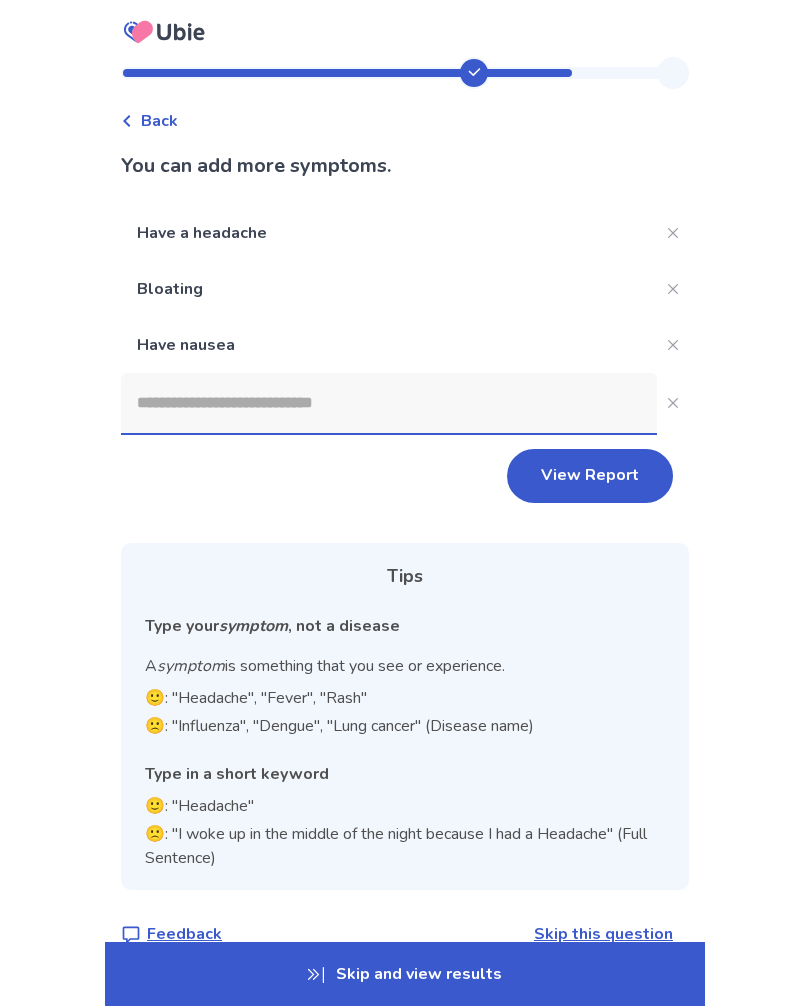click on "View Report" 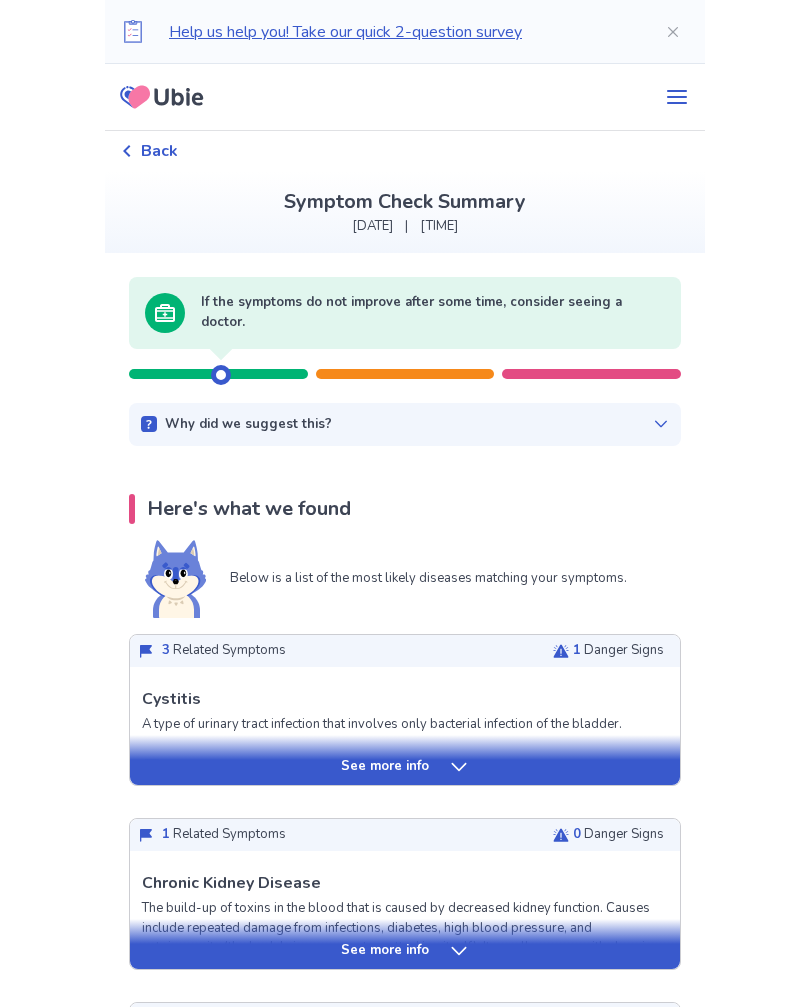 click on "See more info" at bounding box center [405, 767] 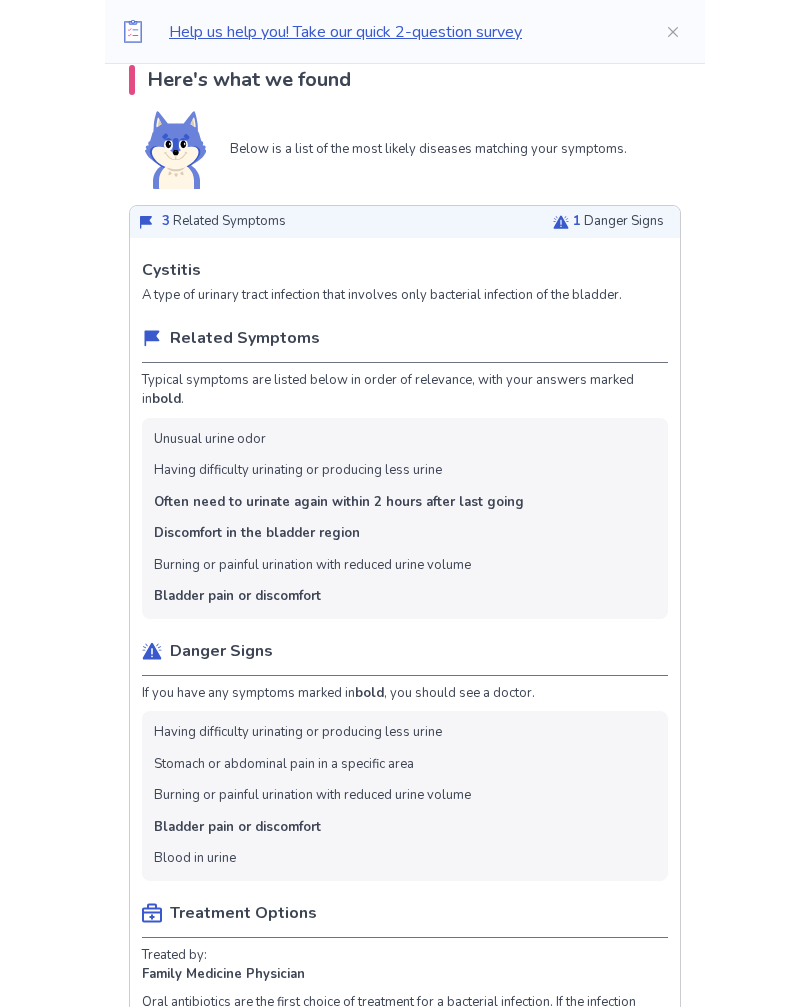 scroll, scrollTop: 419, scrollLeft: 0, axis: vertical 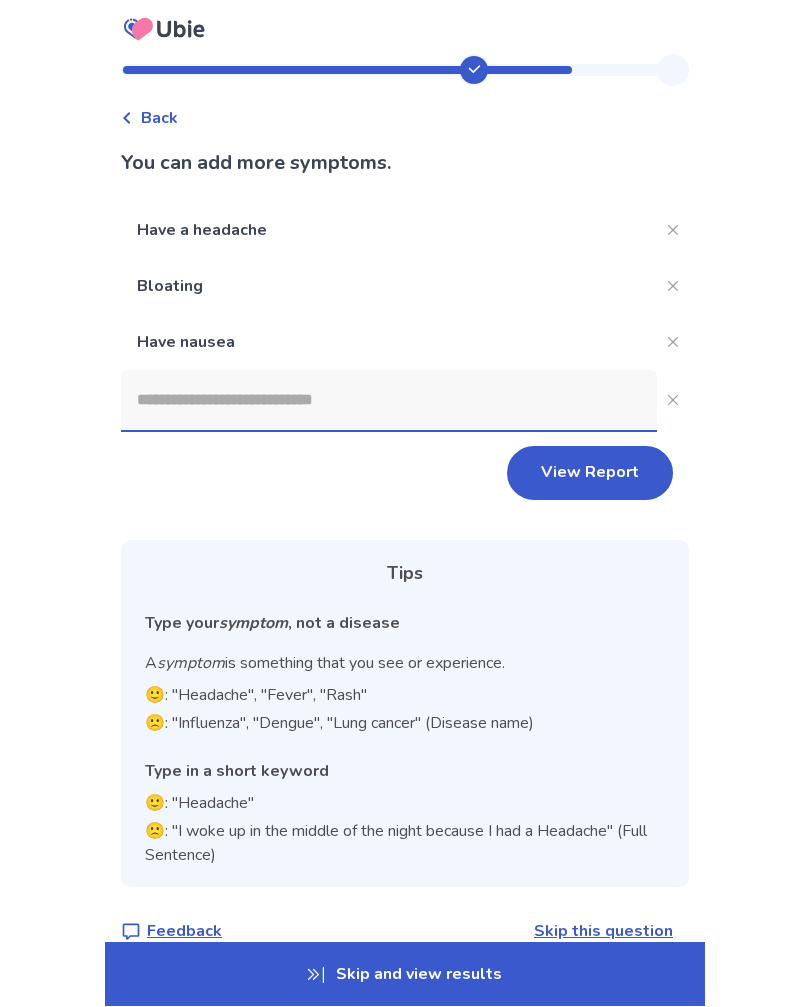 click on "Skip and view results" at bounding box center (405, 975) 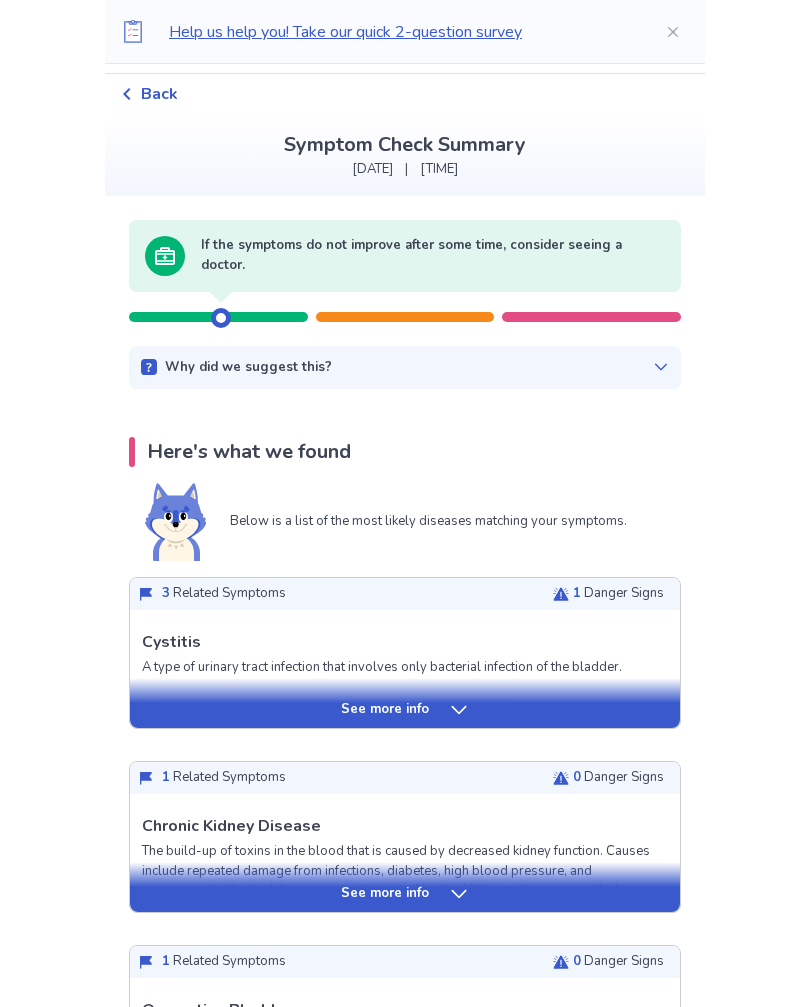 scroll, scrollTop: 57, scrollLeft: 0, axis: vertical 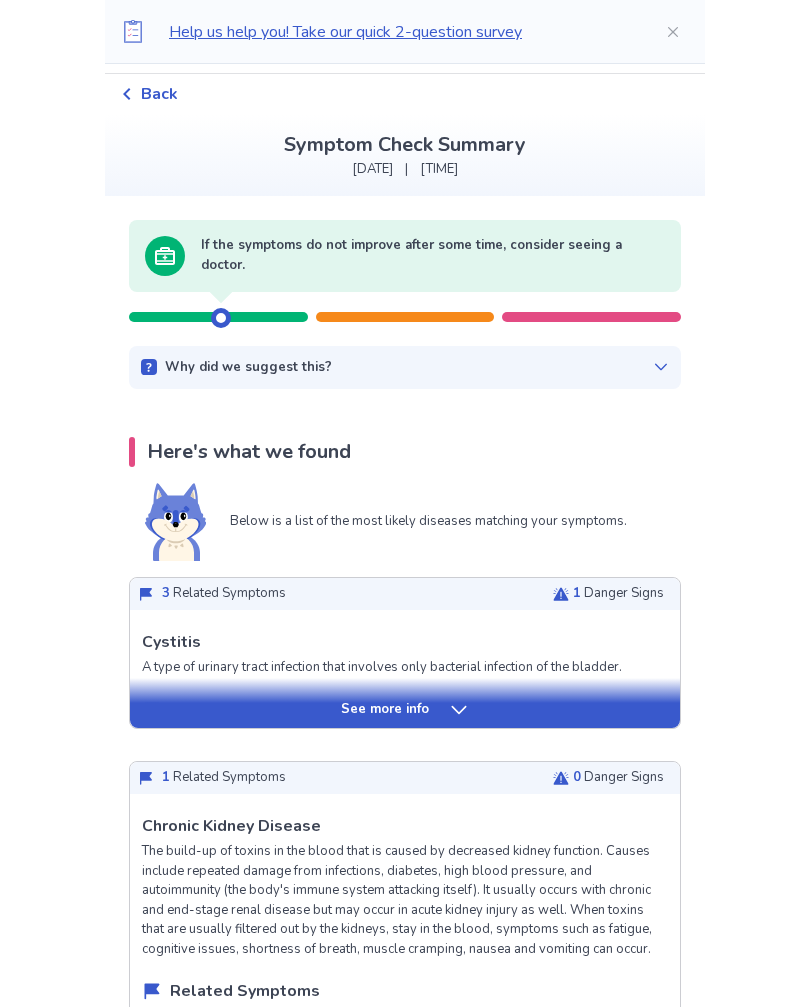 click on "3   Related Symptoms" at bounding box center (224, 594) 